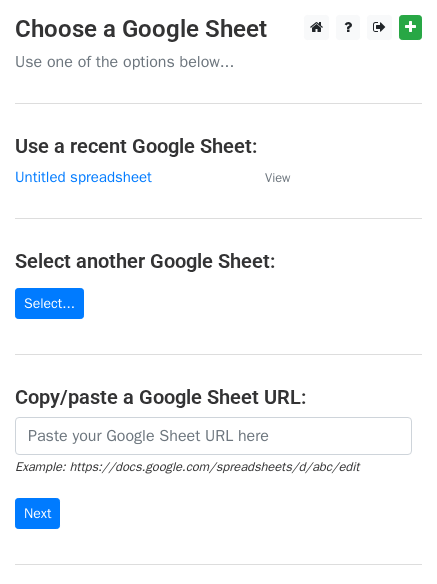 scroll, scrollTop: 0, scrollLeft: 0, axis: both 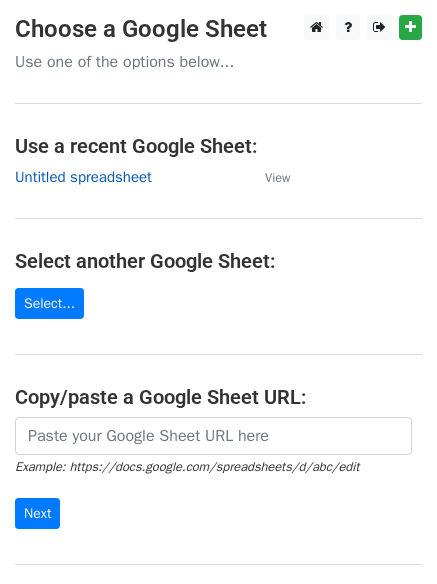 click on "Untitled spreadsheet" at bounding box center [83, 177] 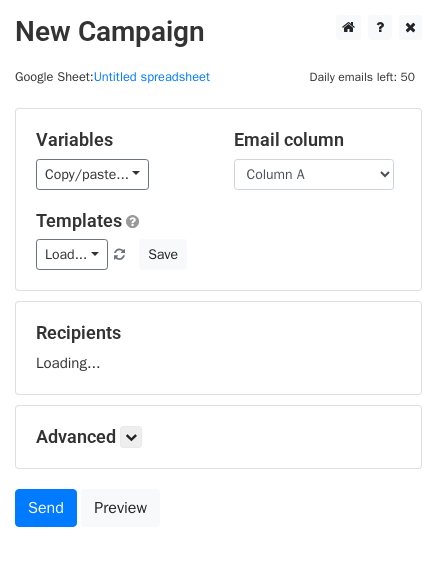 scroll, scrollTop: 0, scrollLeft: 0, axis: both 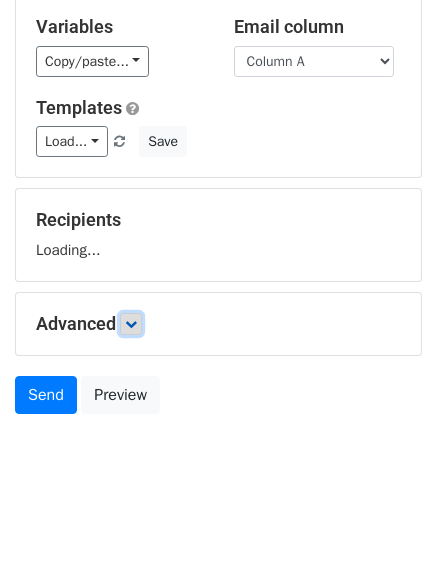 click at bounding box center (131, 324) 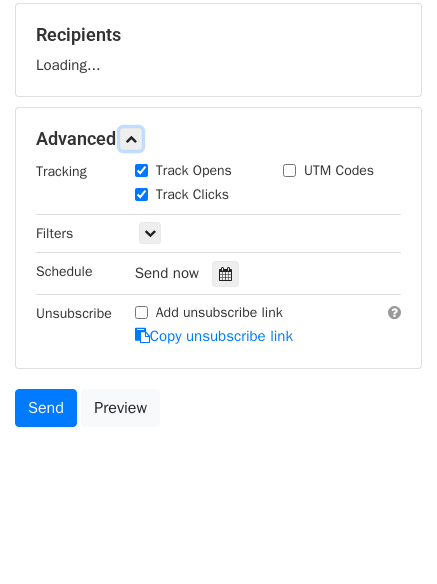 scroll, scrollTop: 299, scrollLeft: 0, axis: vertical 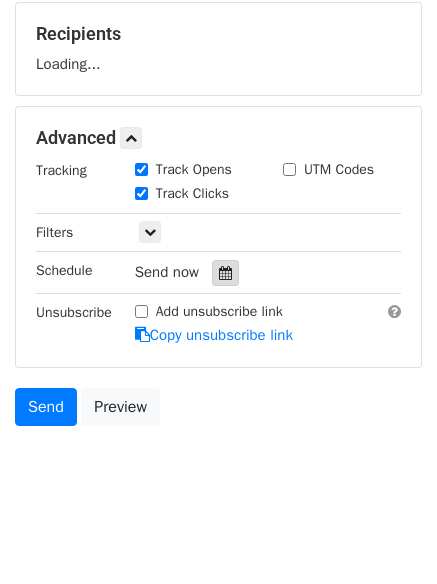 click at bounding box center (225, 273) 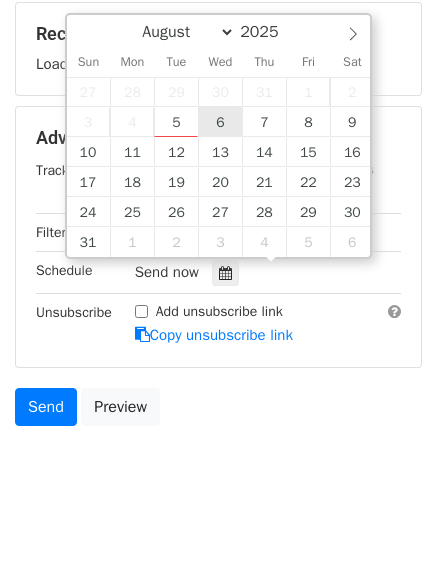type on "2025-08-06 12:00" 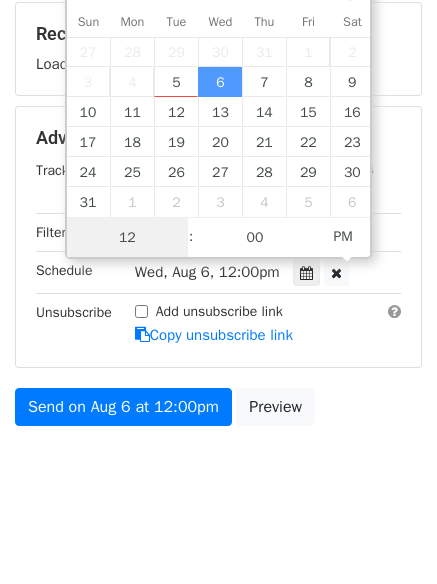 scroll, scrollTop: 1, scrollLeft: 0, axis: vertical 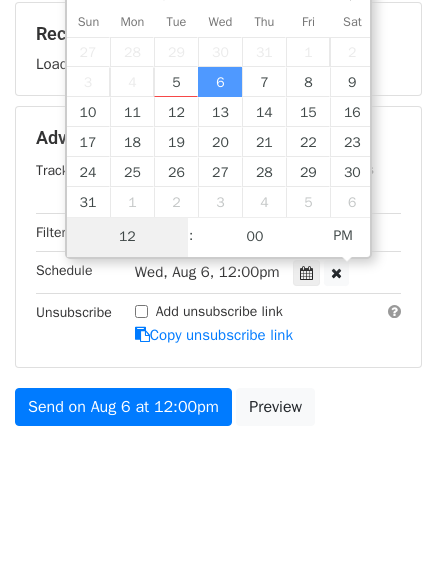 type on "1" 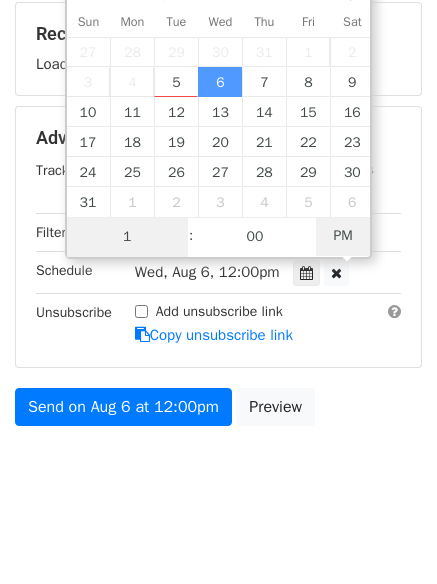 type on "2025-08-06 01:00" 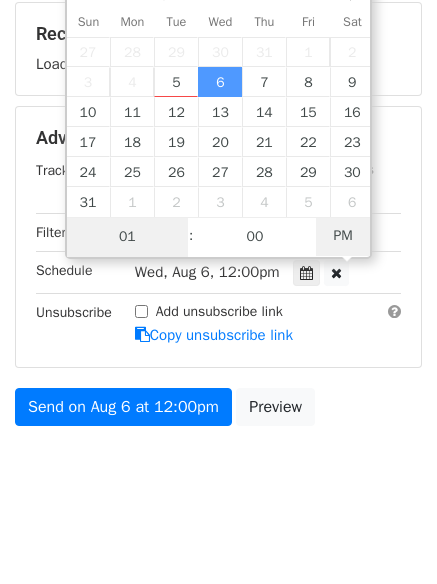 click on "PM" at bounding box center (343, 236) 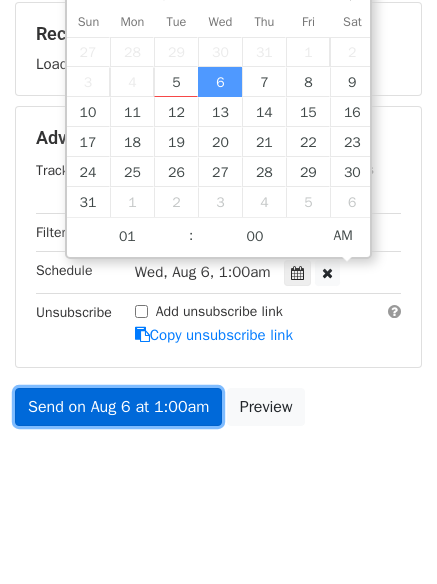 click on "Send on Aug 6 at 1:00am" at bounding box center [118, 407] 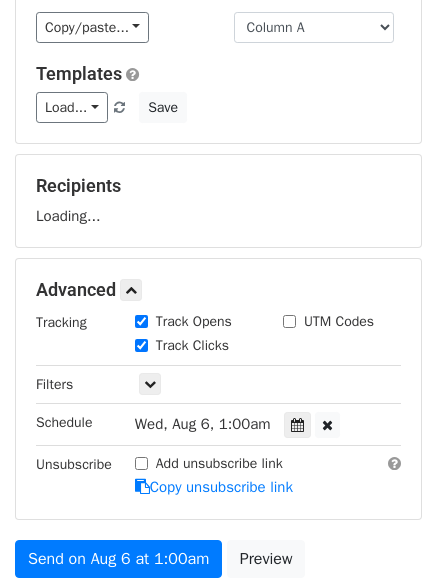 scroll, scrollTop: 309, scrollLeft: 0, axis: vertical 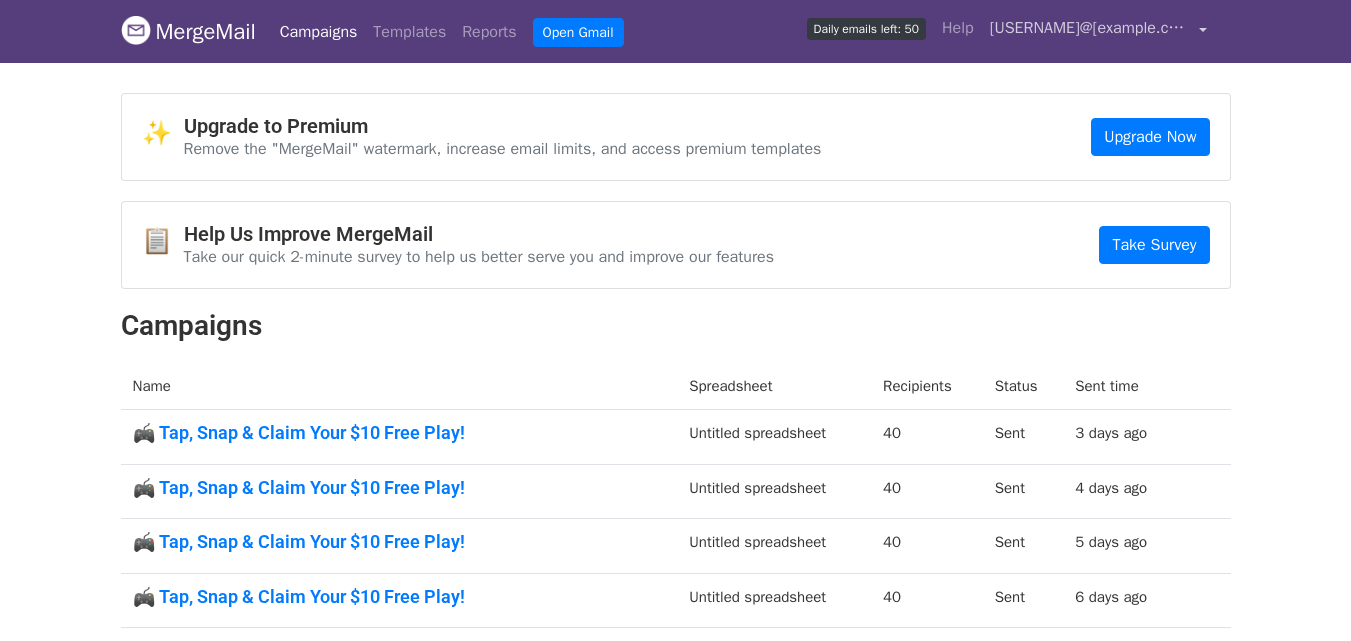 drag, startPoint x: 1117, startPoint y: 29, endPoint x: 1151, endPoint y: 53, distance: 41.617306 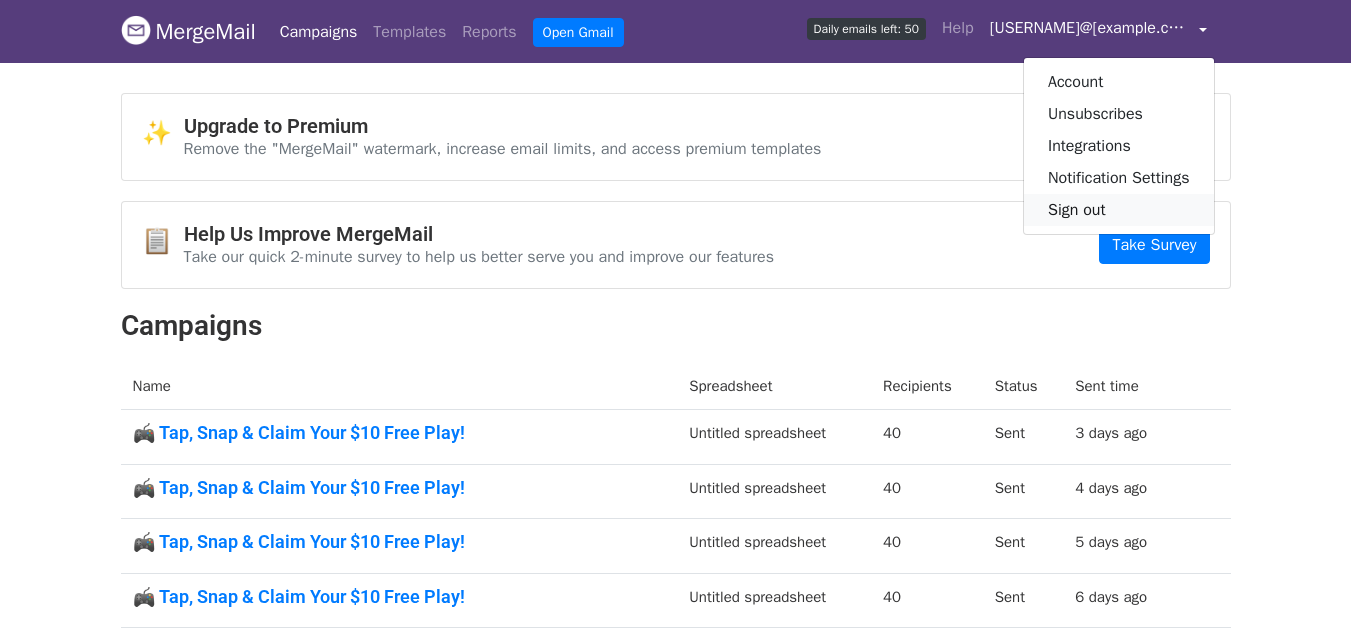 click on "Sign out" at bounding box center [1119, 210] 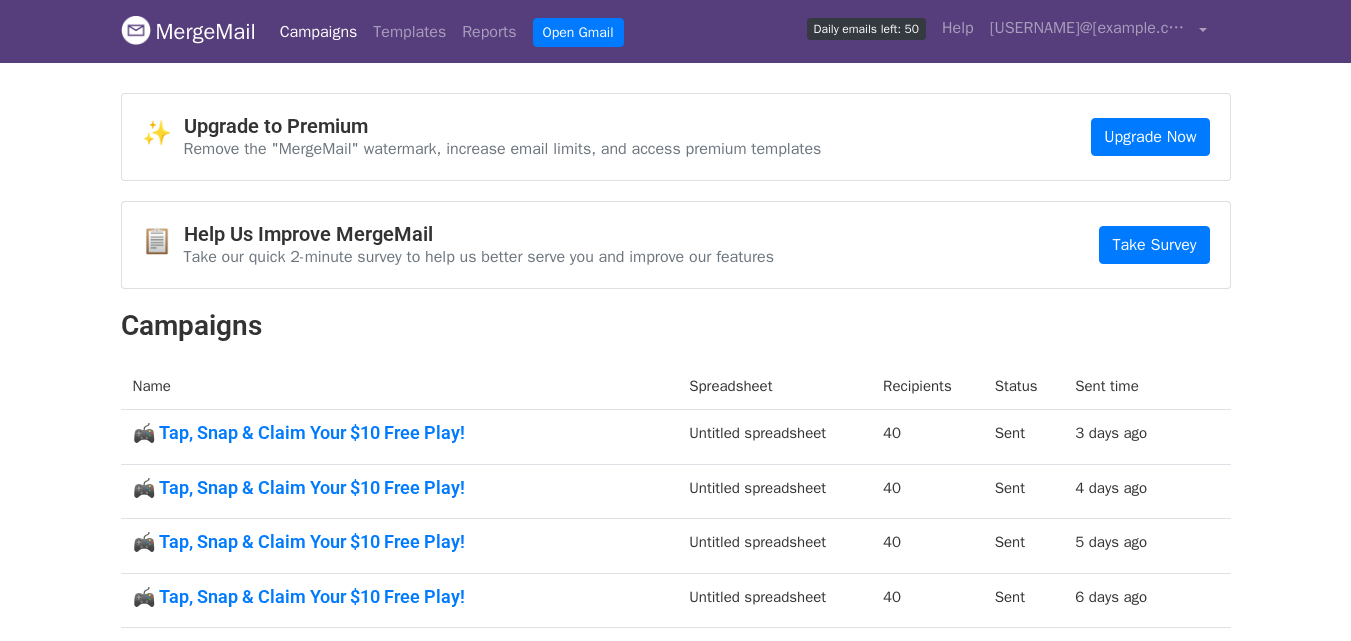 scroll, scrollTop: 0, scrollLeft: 0, axis: both 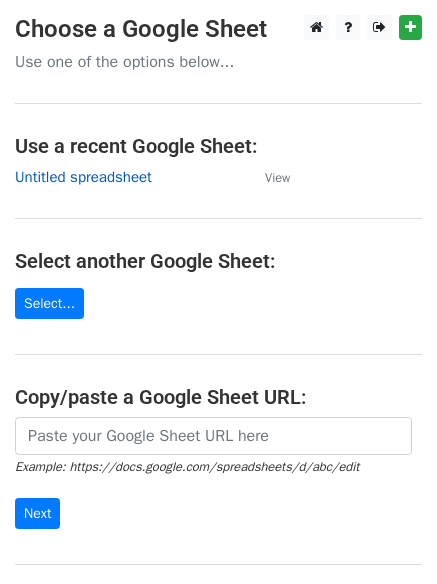 drag, startPoint x: 96, startPoint y: 173, endPoint x: 95, endPoint y: 185, distance: 12.0415945 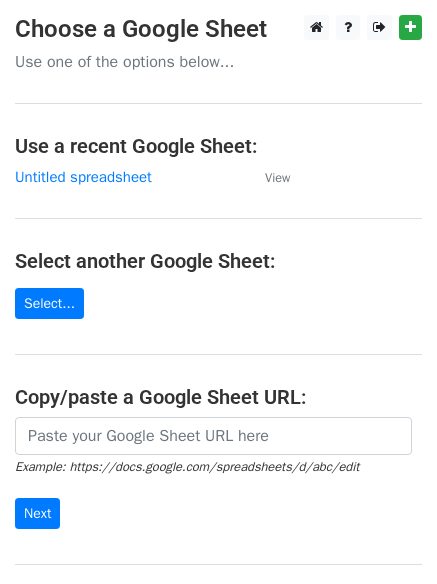 click on "Untitled spreadsheet" at bounding box center [130, 177] 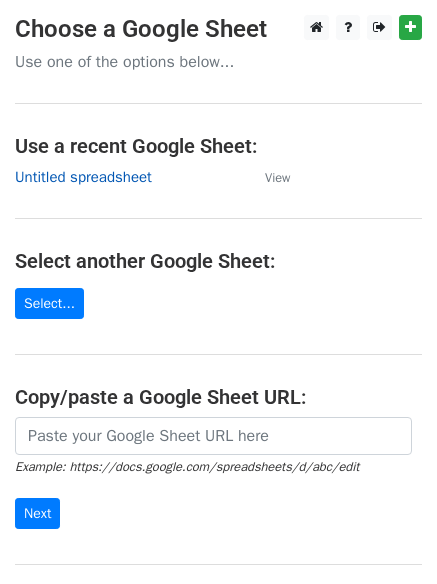 click on "Untitled spreadsheet" at bounding box center [83, 177] 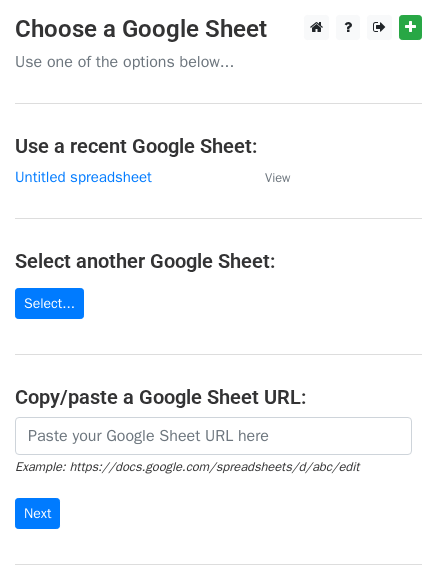 click on "Choose a Google Sheet
Use one of the options below...
Use a recent Google Sheet:
Untitled spreadsheet
View
Select another Google Sheet:
Select...
Copy/paste a Google Sheet URL:
Example:
https://docs.google.com/spreadsheets/d/abc/edit
Next
Google Sheets
Need help?
Help
×
Why do I need to copy/paste a Google Sheet URL?
Normally, MergeMail would show you a list of your Google Sheets to choose from, but because you didn't allow MergeMail access to your Google Drive, it cannot show you a list of your Google Sheets. You can read more about permissions in our  support pages .
If you'd like to see a list of your Google Sheets, you'll need to  sign out of MergeMail  and then sign back in and allow access to your Google Drive.
Are your recipients in a CSV or Excel file?
Import your CSV or Excel file into a Google Sheet  then try again.
Need help with something else?
," at bounding box center (218, 325) 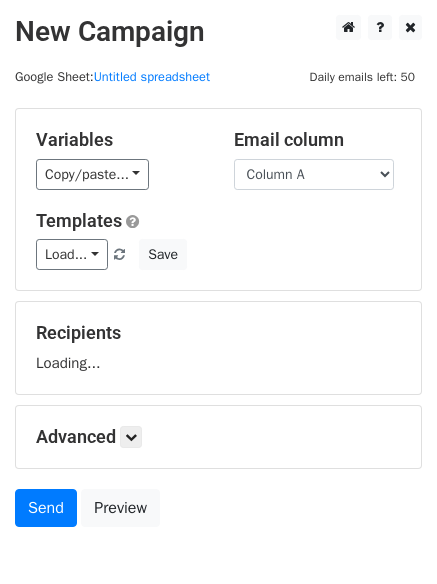 scroll, scrollTop: 0, scrollLeft: 0, axis: both 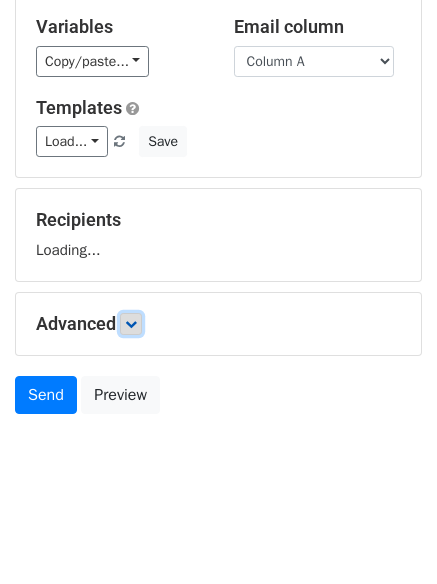 click at bounding box center [131, 324] 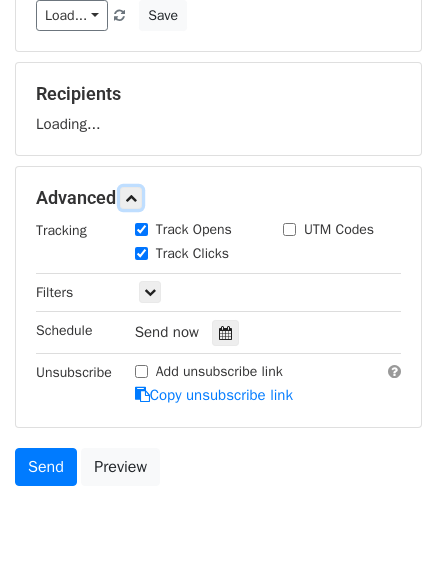 scroll, scrollTop: 245, scrollLeft: 0, axis: vertical 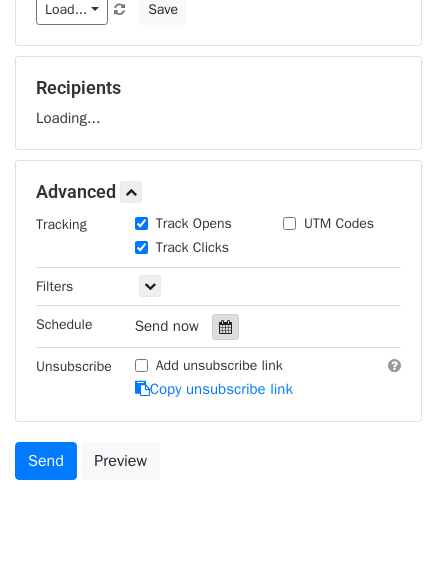 click at bounding box center (225, 327) 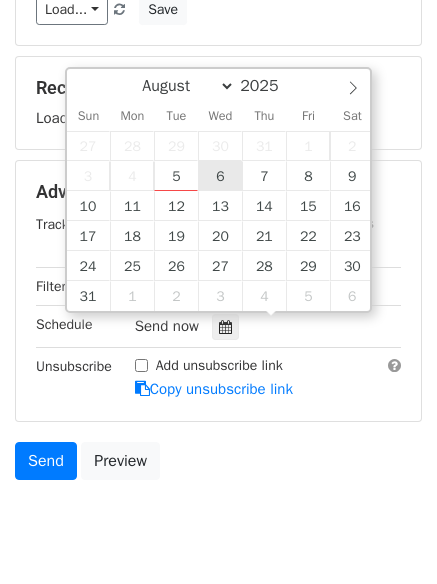type on "2025-08-06 12:00" 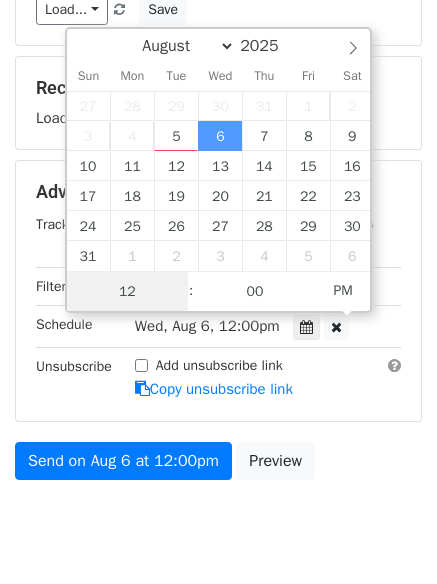 scroll, scrollTop: 1, scrollLeft: 0, axis: vertical 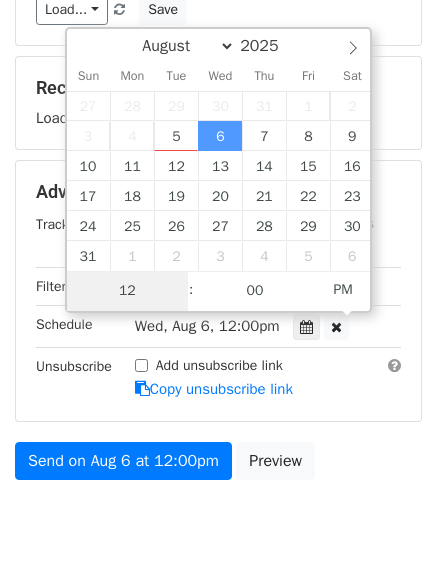 type on "1" 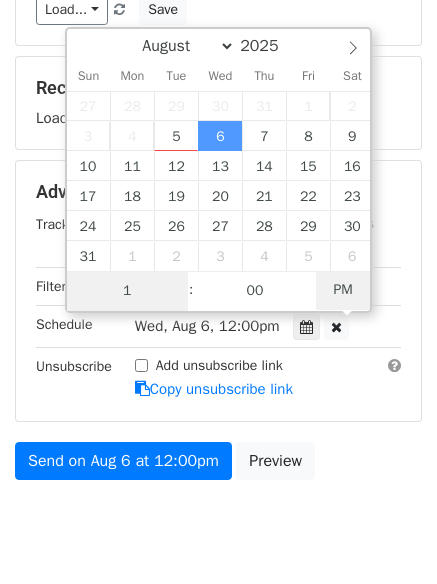 type on "2025-08-06 01:00" 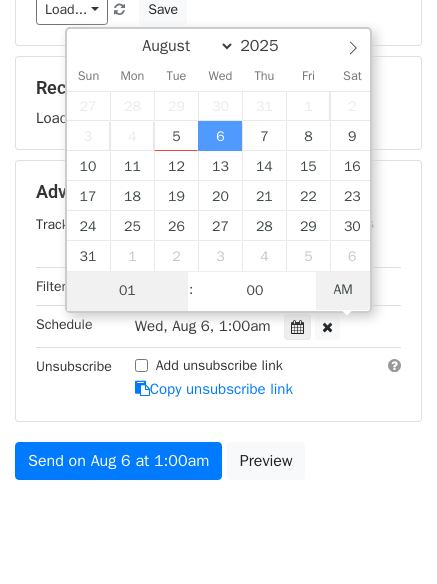 click on "AM" at bounding box center (343, 290) 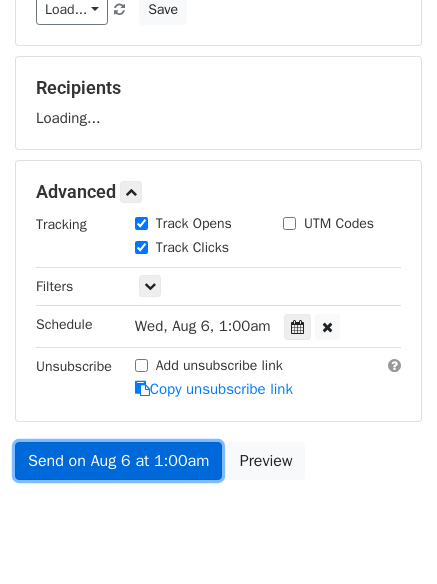 click on "Send on Aug 6 at 1:00am" at bounding box center (118, 461) 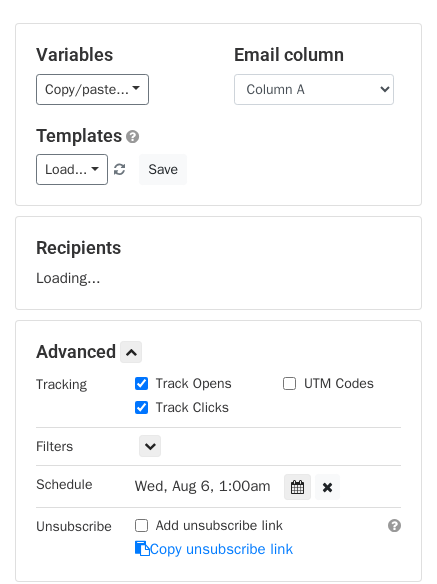 scroll, scrollTop: 0, scrollLeft: 0, axis: both 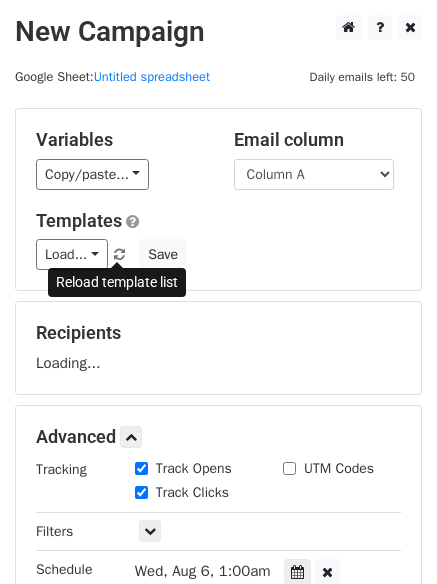 click at bounding box center (119, 255) 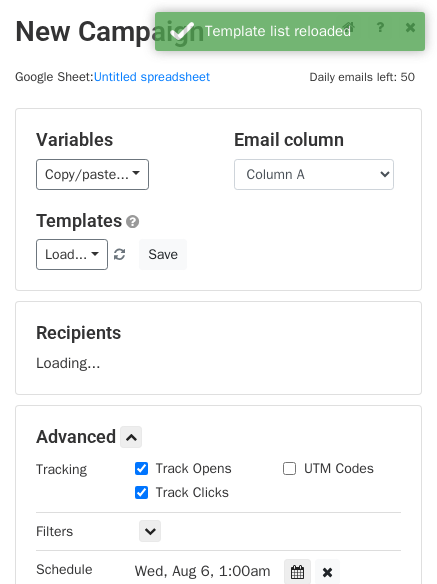 click on "Load...
No templates saved
Save" at bounding box center (218, 254) 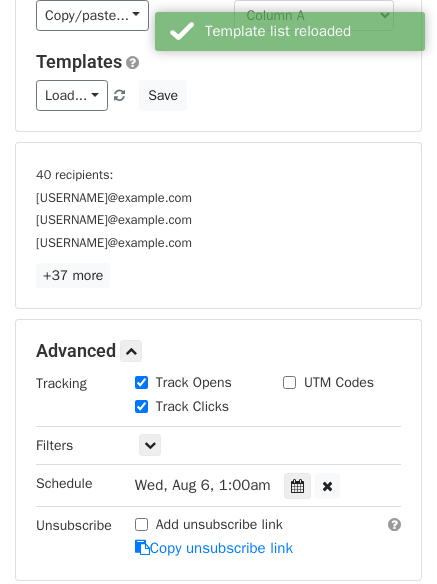 scroll, scrollTop: 300, scrollLeft: 0, axis: vertical 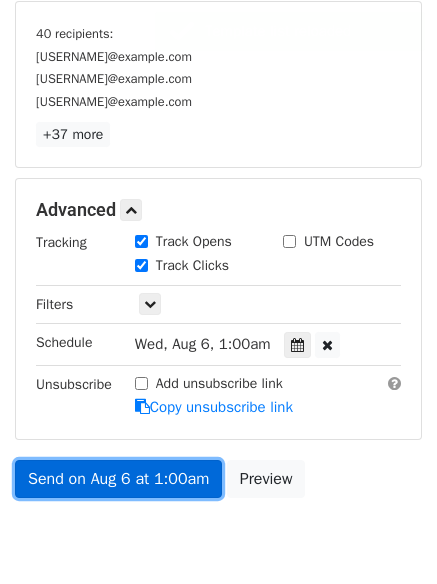 click on "Send on Aug 6 at 1:00am" at bounding box center (118, 479) 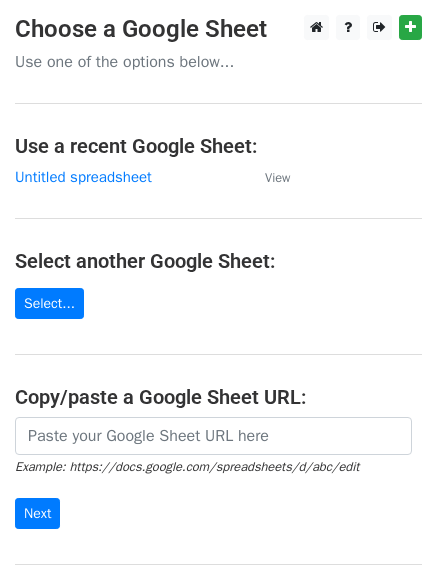 scroll, scrollTop: 0, scrollLeft: 0, axis: both 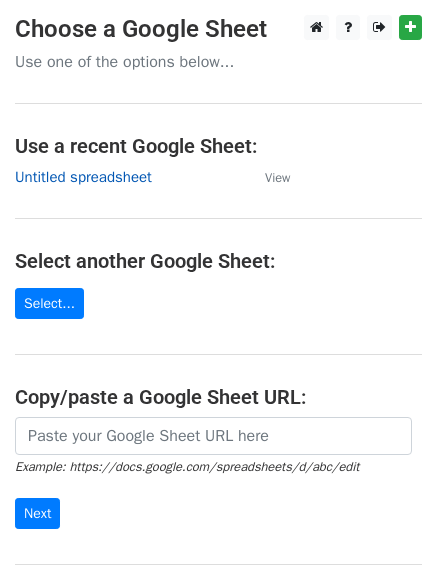 click on "Untitled spreadsheet" at bounding box center (83, 177) 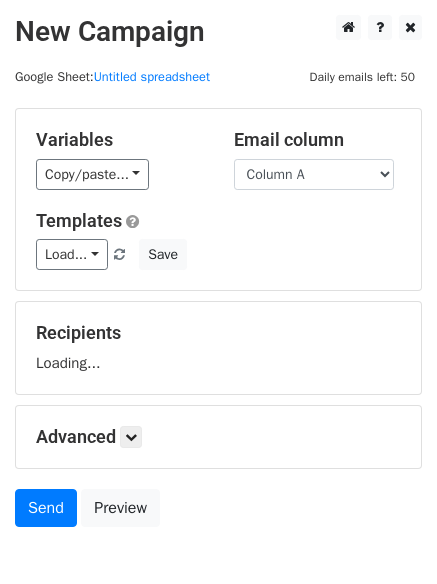 scroll, scrollTop: 0, scrollLeft: 0, axis: both 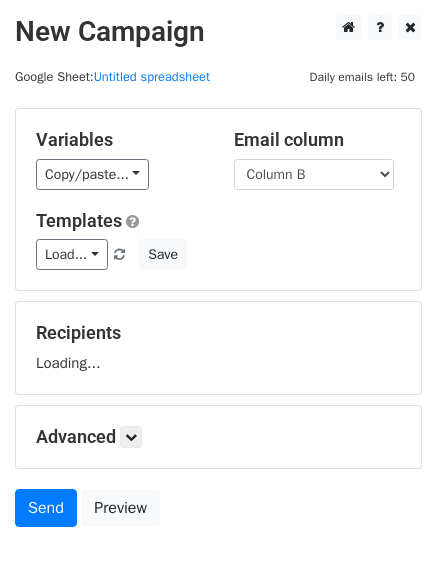 click on "Column A
Column B
Column C
Column D
Column E
Column F" at bounding box center (314, 174) 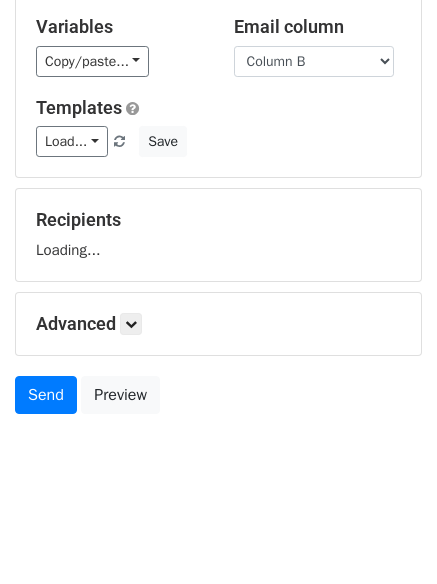 scroll, scrollTop: 113, scrollLeft: 0, axis: vertical 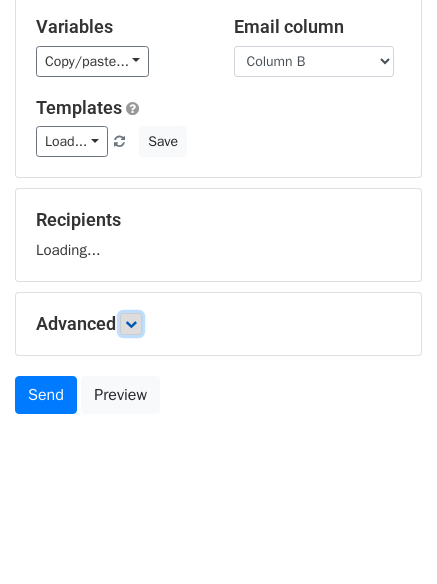 click at bounding box center [131, 324] 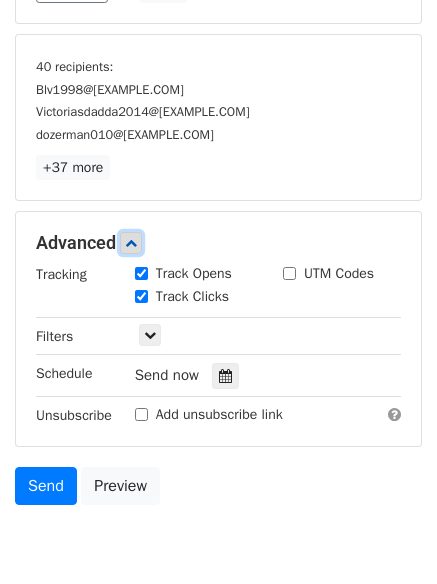 scroll, scrollTop: 333, scrollLeft: 0, axis: vertical 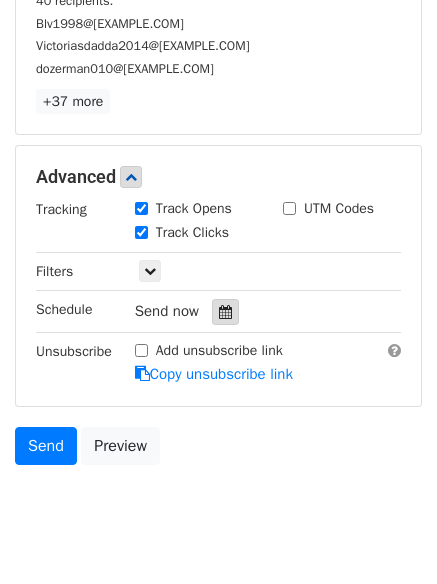 click at bounding box center [225, 312] 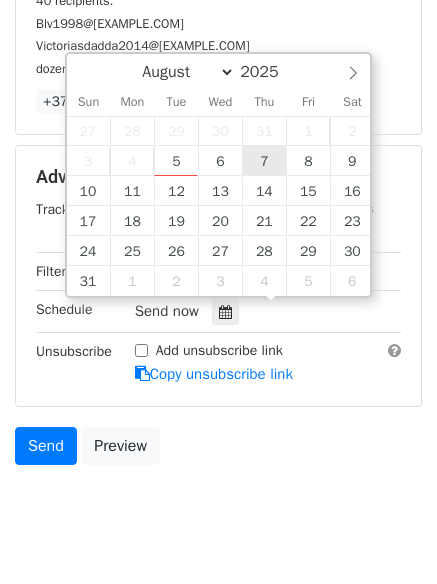 type on "2025-08-07 12:00" 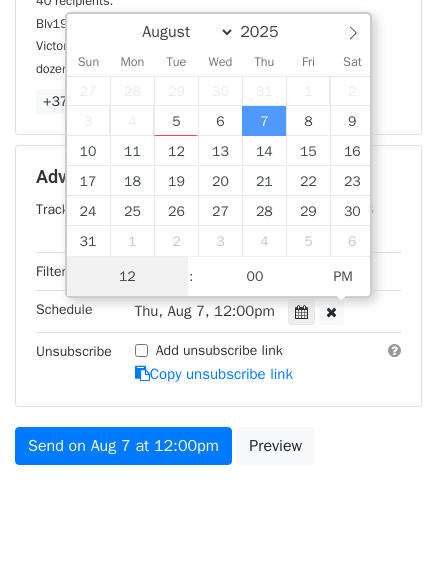 scroll, scrollTop: 1, scrollLeft: 0, axis: vertical 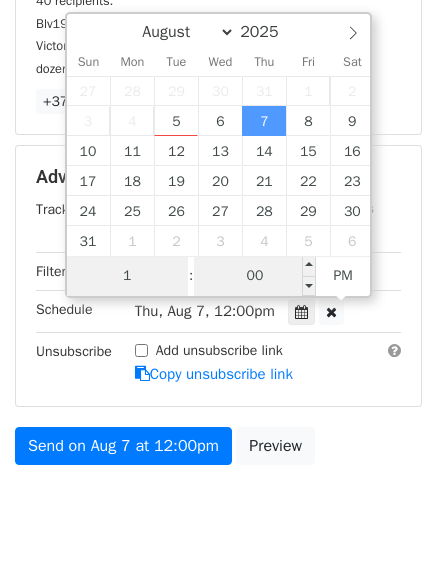 type on "1" 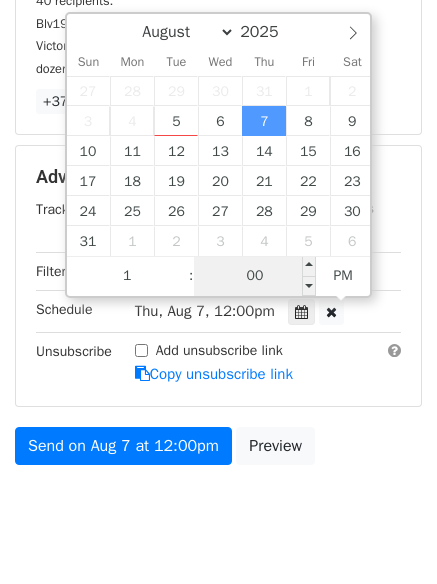 type on "2025-08-07 13:00" 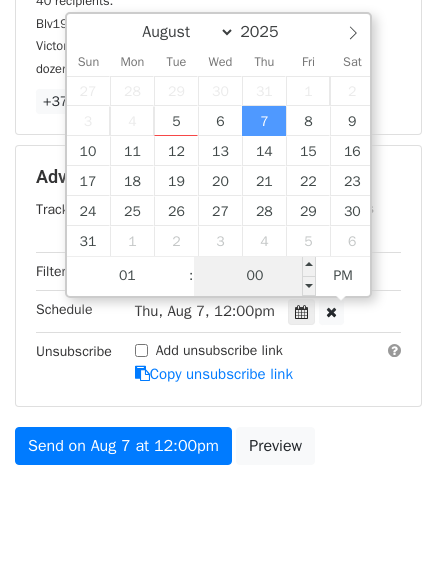 click on "00" at bounding box center (255, 276) 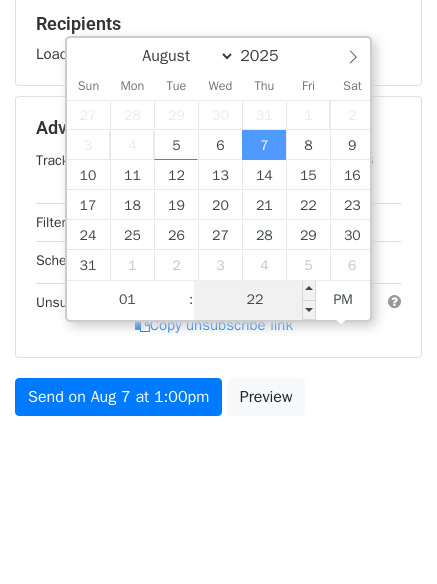 click on "22" at bounding box center [255, 300] 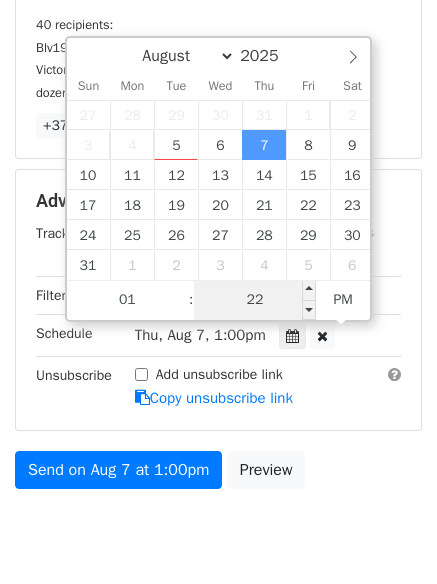 scroll, scrollTop: 333, scrollLeft: 0, axis: vertical 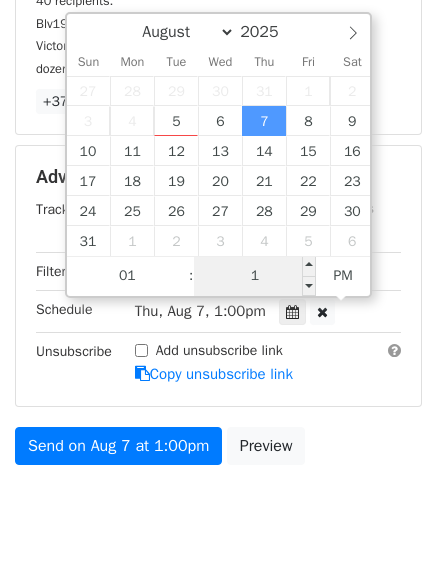 type on "11" 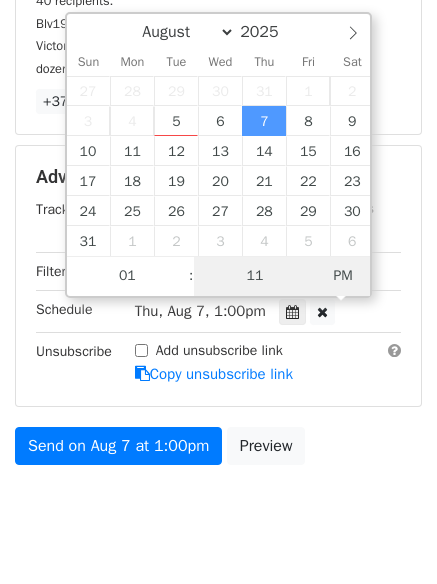 type on "2025-08-07 01:11" 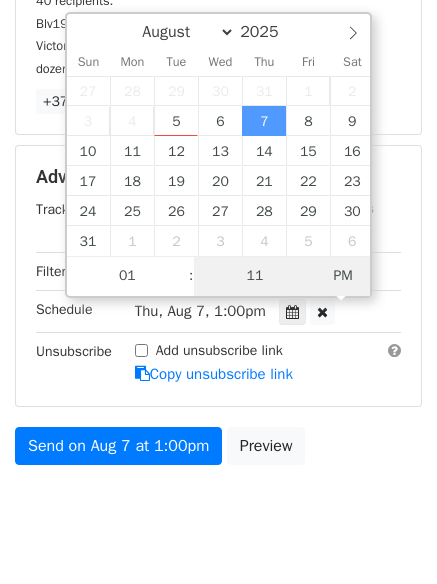 click on "PM" at bounding box center (343, 276) 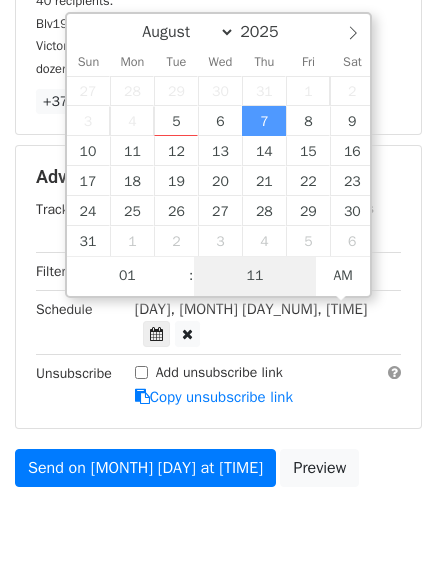 scroll, scrollTop: 309, scrollLeft: 0, axis: vertical 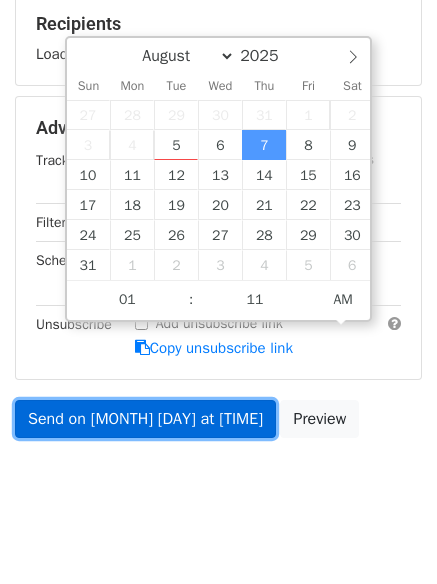 click on "Send on Aug 7 at 1:11am" at bounding box center [145, 419] 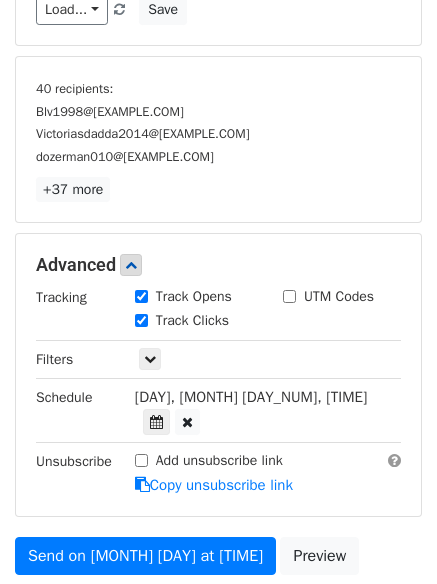 scroll, scrollTop: 382, scrollLeft: 0, axis: vertical 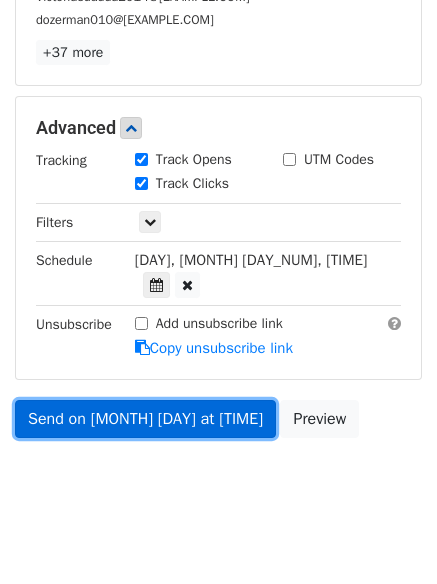 click on "Send on Aug 7 at 1:11am" at bounding box center (145, 419) 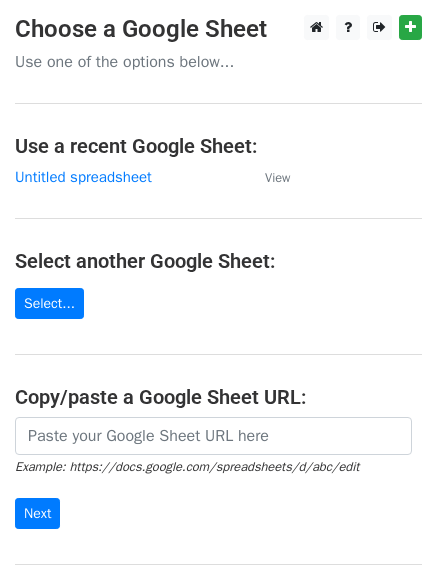 scroll, scrollTop: 0, scrollLeft: 0, axis: both 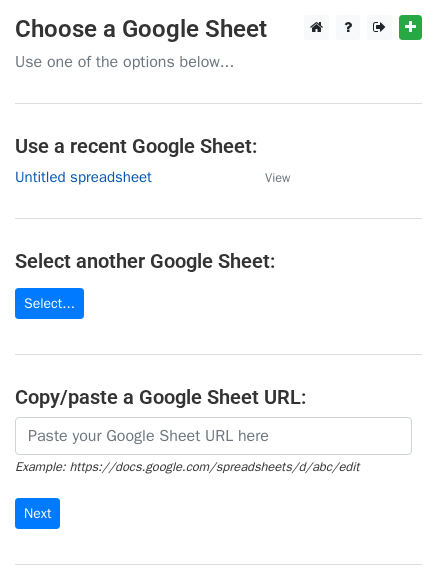 click on "Untitled spreadsheet" at bounding box center [83, 177] 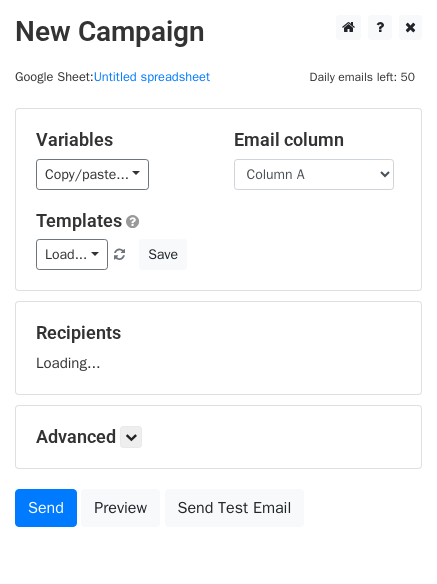 scroll, scrollTop: 0, scrollLeft: 0, axis: both 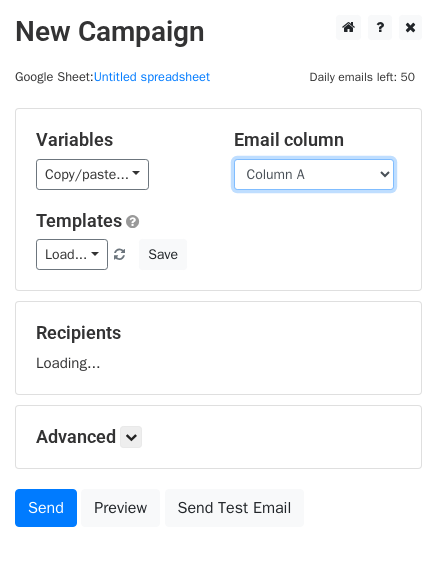 click on "Column A
Column B
Column C
Column D
Column E
Column F" at bounding box center [314, 174] 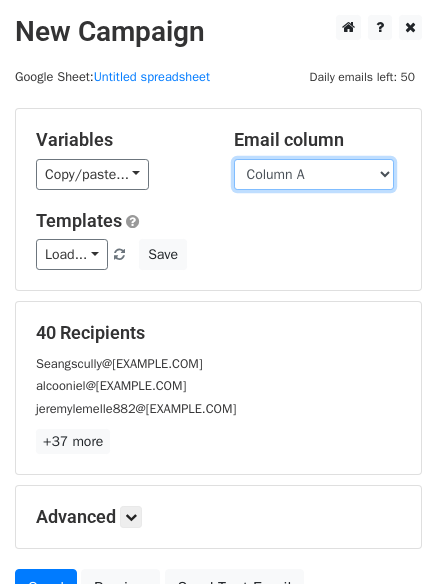 drag, startPoint x: 318, startPoint y: 170, endPoint x: 318, endPoint y: 185, distance: 15 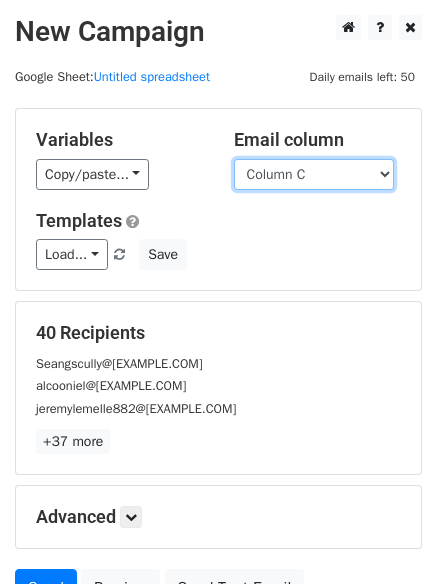 click on "Column A
Column B
Column C
Column D
Column E
Column F" at bounding box center (314, 174) 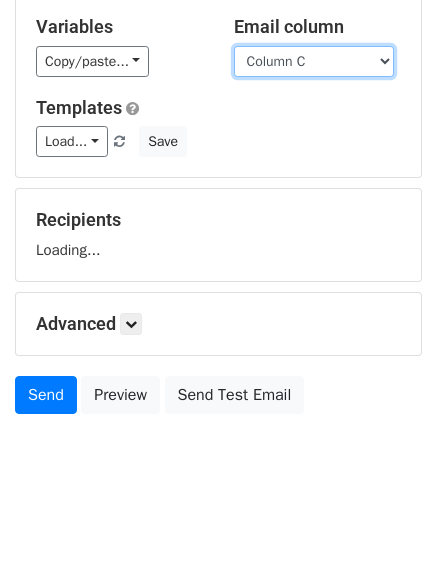 scroll, scrollTop: 113, scrollLeft: 0, axis: vertical 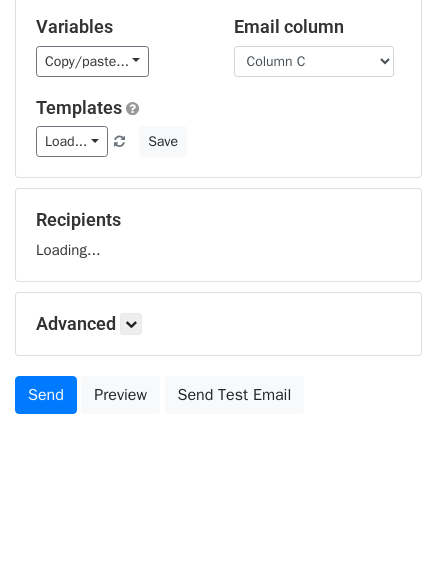 click on "Advanced" at bounding box center [218, 324] 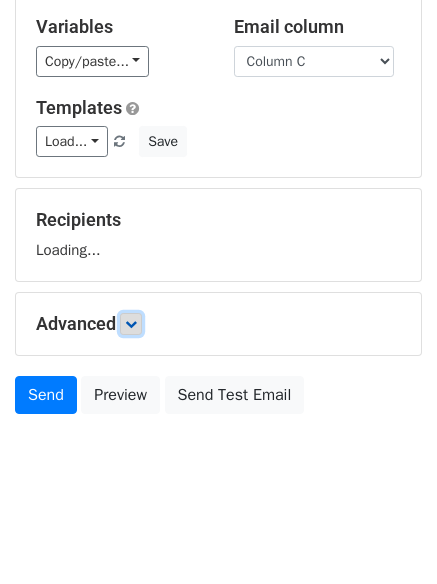 click on "Variables
Copy/paste...
{{Column A}}
{{Column B}}
{{Column C}}
{{Column D}}
{{Column E}}
{{Column F}}
Email column
Column A
Column B
Column C
Column D
Column E
Column F
Templates
Load...
No templates saved
Save
Recipients Loading...
Advanced
Tracking
Track Opens
UTM Codes
Track Clicks
Filters
Only include spreadsheet rows that match the following filters:
Schedule
Send now
Unsubscribe
Add unsubscribe link
Copy unsubscribe link
Send
Preview
Send Test Email" at bounding box center (218, 209) 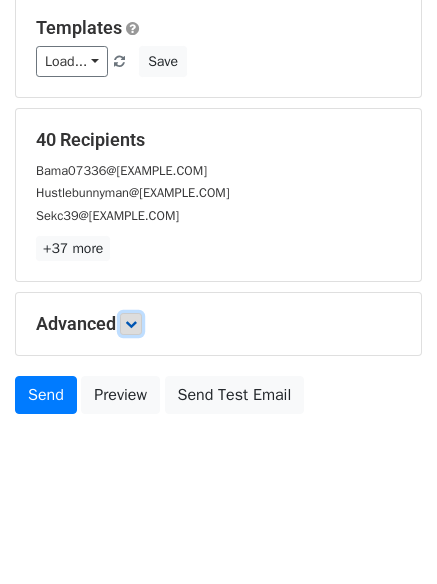drag, startPoint x: 134, startPoint y: 326, endPoint x: 173, endPoint y: 357, distance: 49.819675 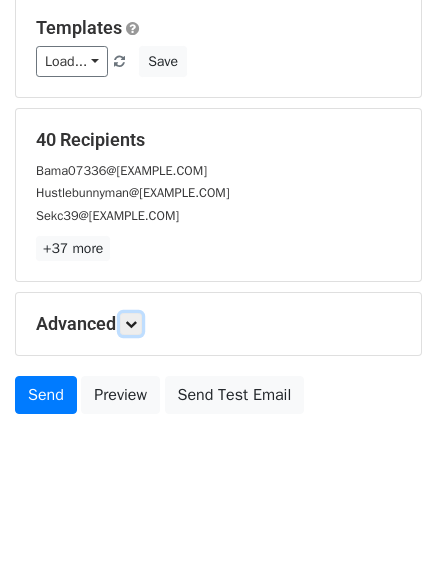 click at bounding box center (131, 324) 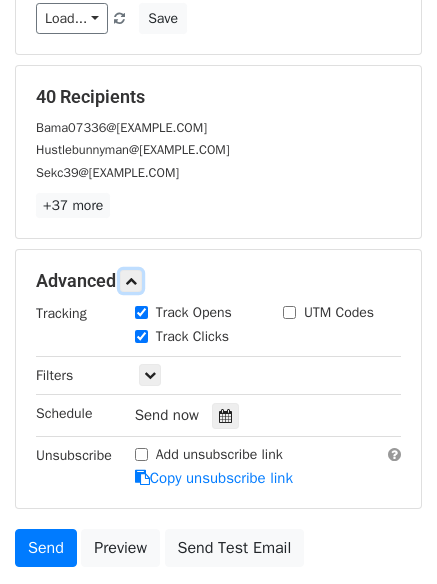 scroll, scrollTop: 310, scrollLeft: 0, axis: vertical 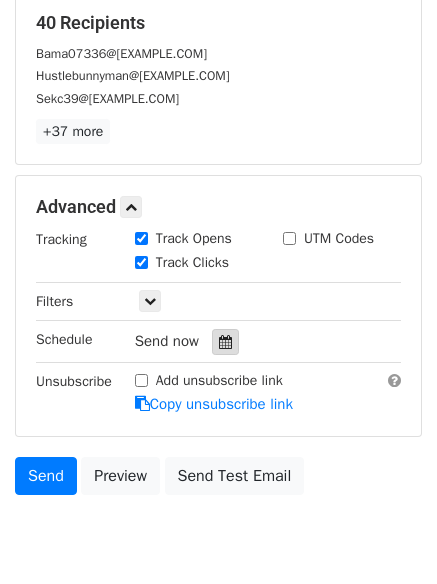 click at bounding box center [225, 342] 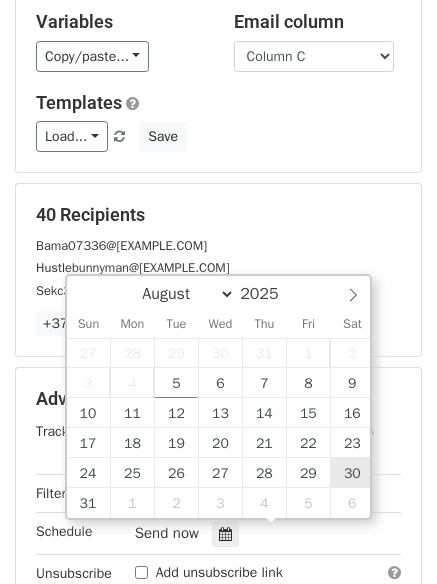 scroll, scrollTop: 310, scrollLeft: 0, axis: vertical 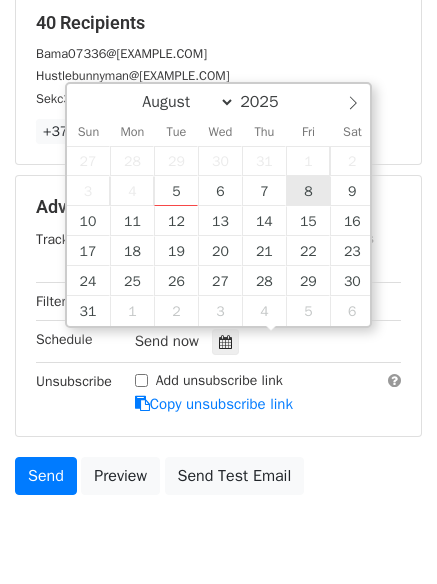 type on "2025-08-08 12:00" 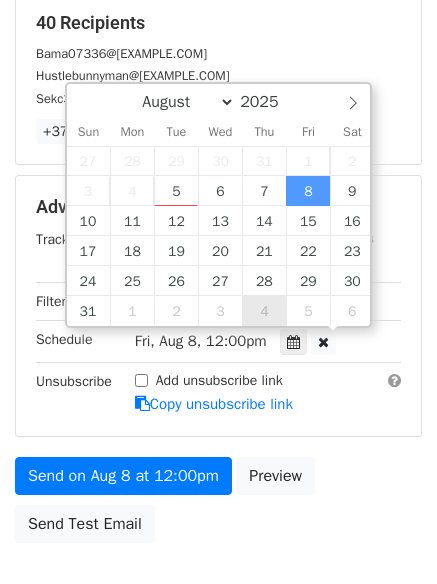 scroll, scrollTop: 1, scrollLeft: 0, axis: vertical 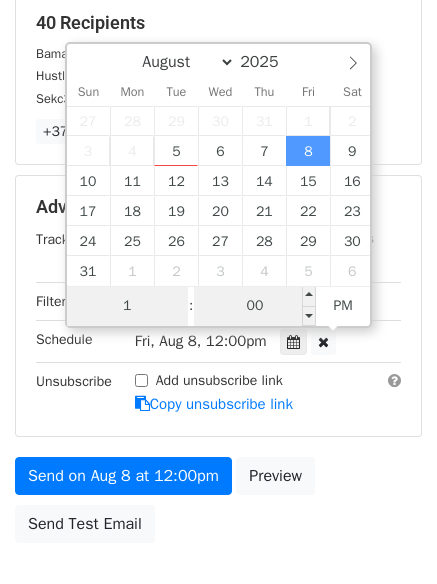 type on "1" 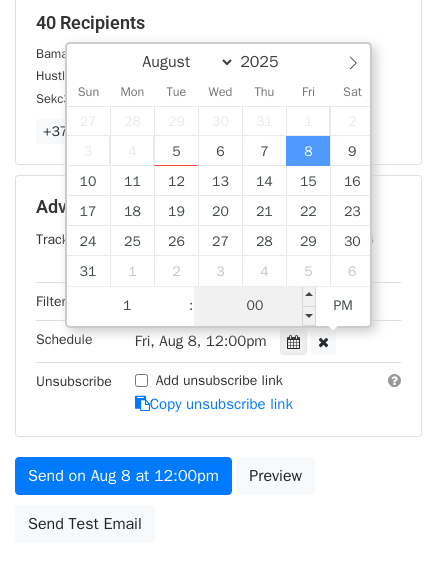 type on "2025-08-08 13:00" 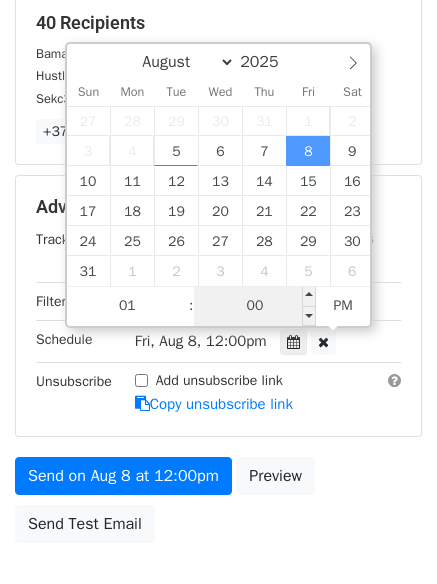 click on "00" at bounding box center [255, 306] 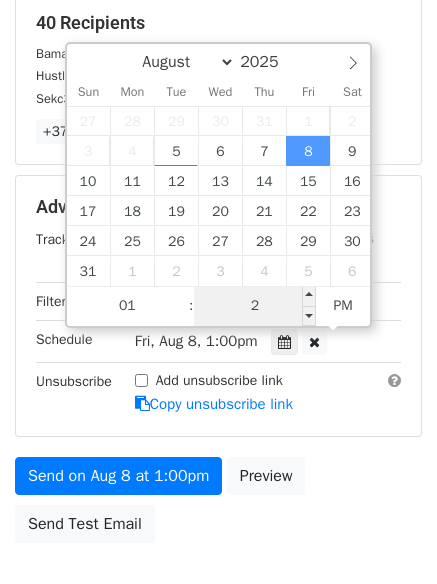 type on "22" 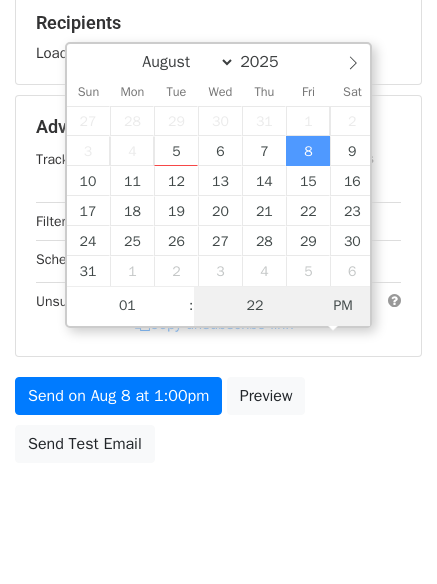 type on "2025-08-08 01:22" 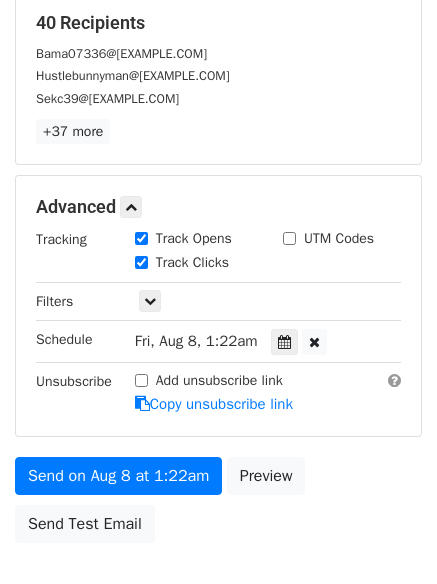click on "Add unsubscribe link" at bounding box center (219, 380) 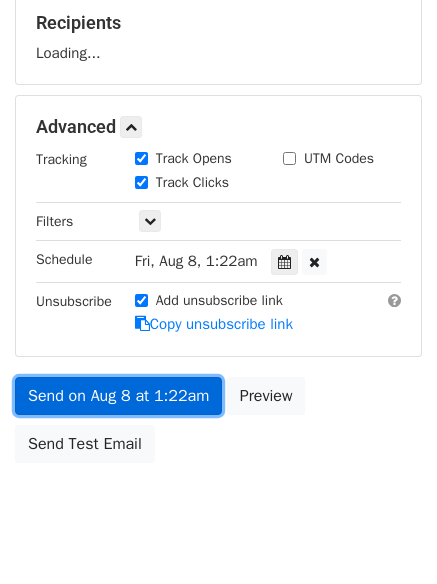 click on "Variables
Copy/paste...
{{Column A}}
{{Column B}}
{{Column C}}
{{Column D}}
{{Column E}}
{{Column F}}
Email column
Column A
Column B
Column C
Column D
Column E
Column F
Templates
Load...
No templates saved
Save
Recipients Loading...
Advanced
Tracking
Track Opens
UTM Codes
Track Clicks
Filters
Only include spreadsheet rows that match the following filters:
Schedule
Fri, Aug 8, 1:22am
2025-08-08 01:22
Unsubscribe
Add unsubscribe link
Copy unsubscribe link
Send on Aug 8 at 1:22am
Preview
Send Test Email" at bounding box center (218, 135) 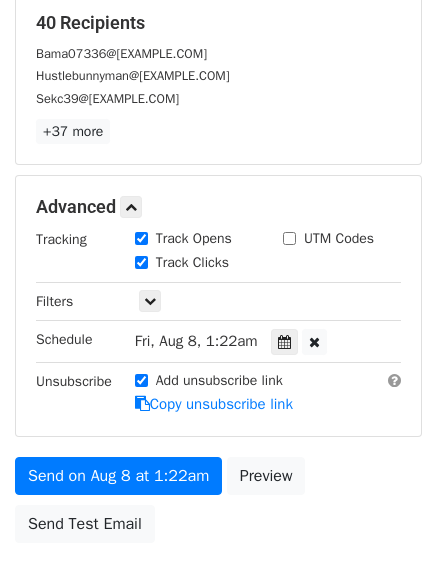 click on "Add unsubscribe link" at bounding box center [209, 380] 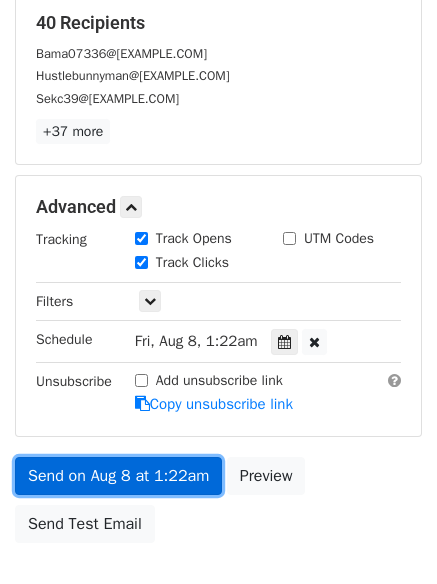 click on "Send on Aug 8 at 1:22am" at bounding box center [118, 476] 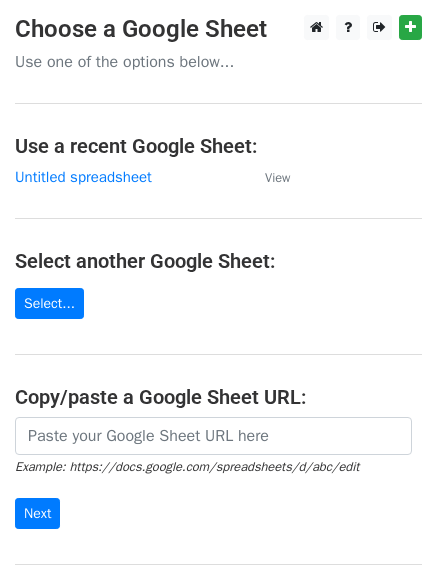 scroll, scrollTop: 0, scrollLeft: 0, axis: both 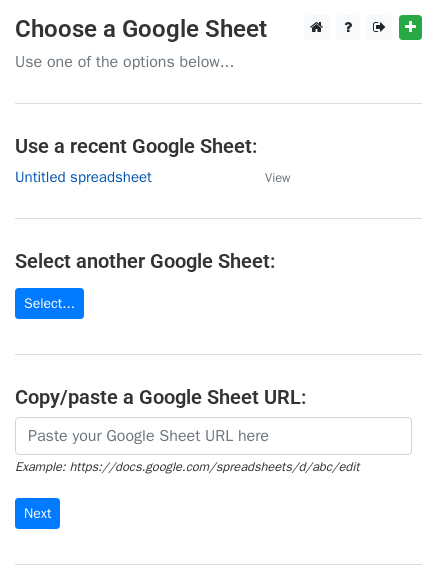 click on "Untitled spreadsheet" at bounding box center (83, 177) 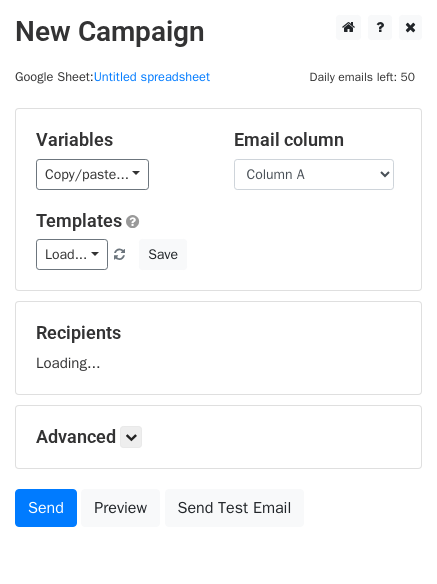 click on "Column A
Column B
Column C
Column D
Column E
Column F" at bounding box center [314, 174] 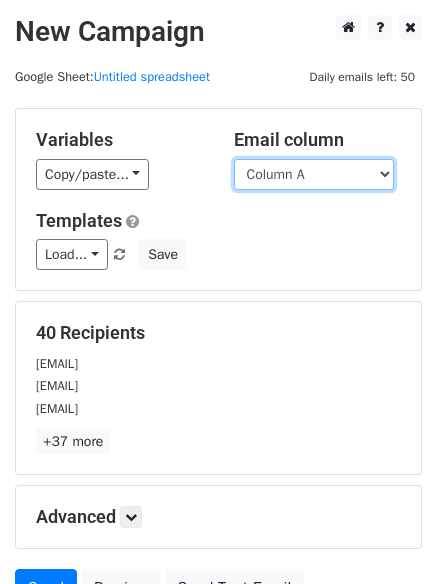 drag, startPoint x: 319, startPoint y: 175, endPoint x: 320, endPoint y: 188, distance: 13.038404 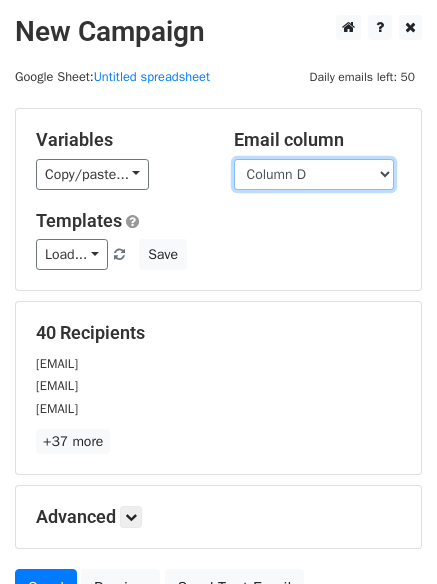 click on "Column A
Column B
Column C
Column D
Column E
Column F" at bounding box center [314, 174] 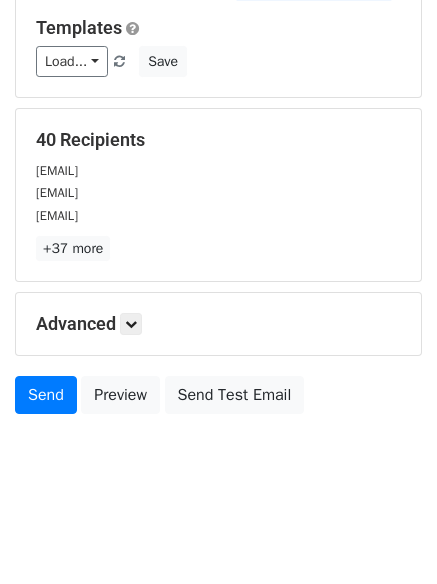 scroll, scrollTop: 113, scrollLeft: 0, axis: vertical 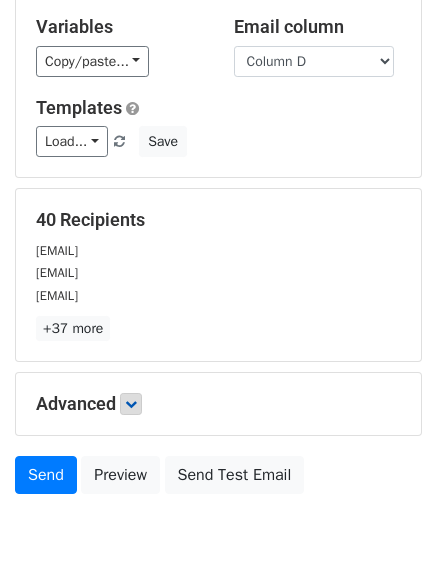 drag, startPoint x: 125, startPoint y: 318, endPoint x: 143, endPoint y: 327, distance: 20.12461 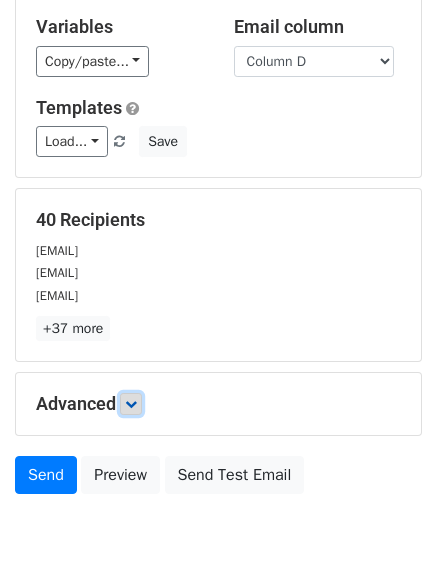 click at bounding box center (131, 404) 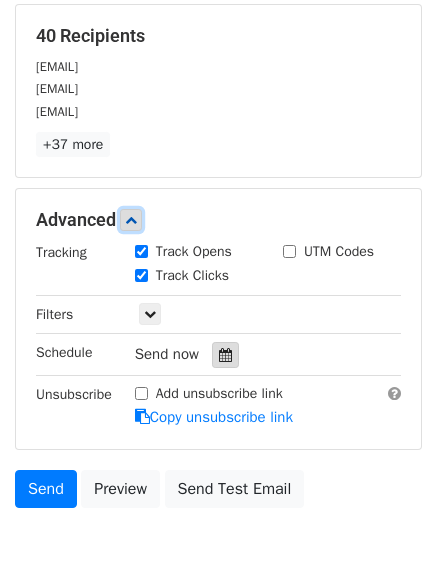 scroll, scrollTop: 304, scrollLeft: 0, axis: vertical 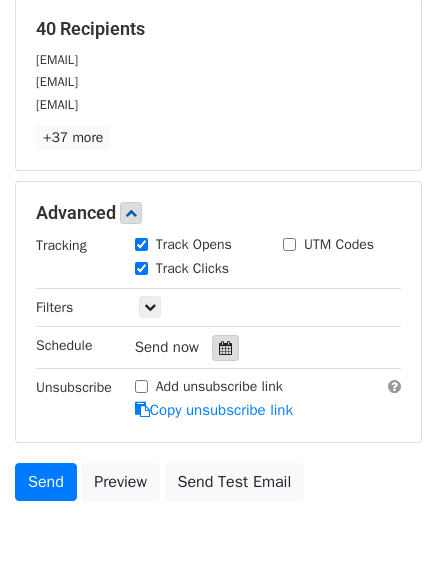 click at bounding box center [225, 348] 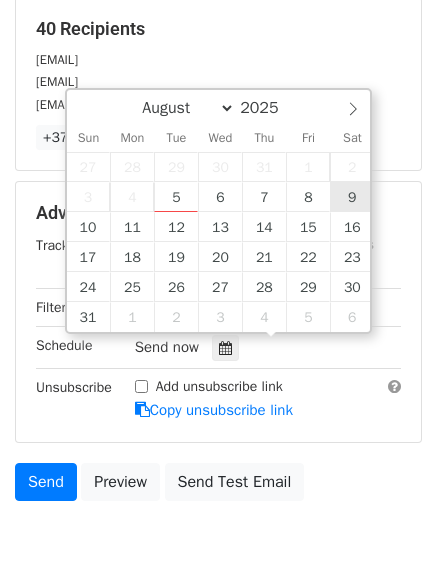 type on "2025-08-09 12:00" 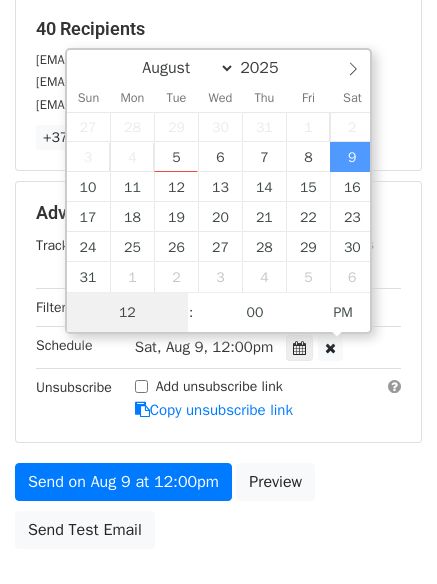 scroll, scrollTop: 1, scrollLeft: 0, axis: vertical 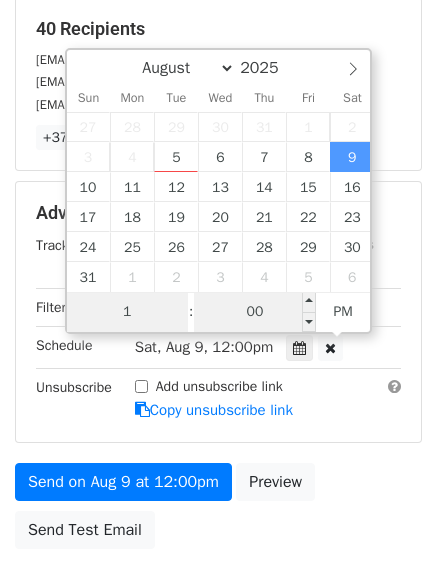 type on "1" 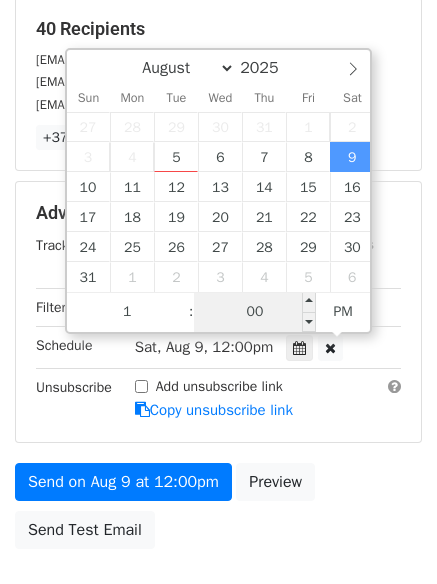 type on "2025-08-09 13:00" 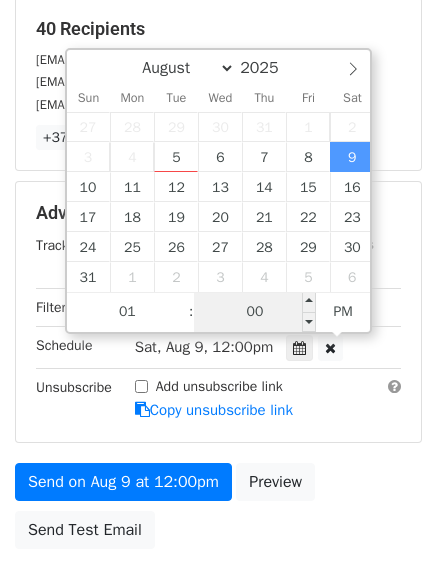 click on "00" at bounding box center [255, 312] 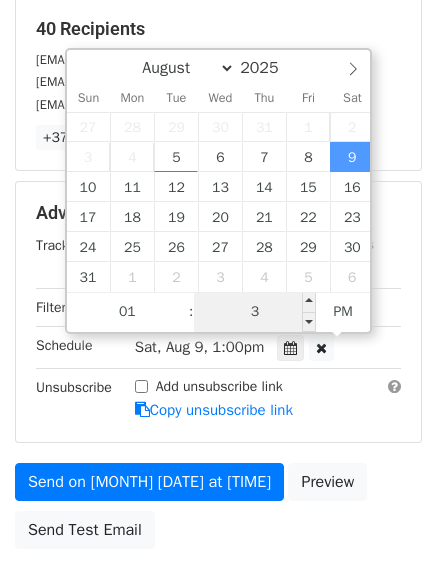 type on "33" 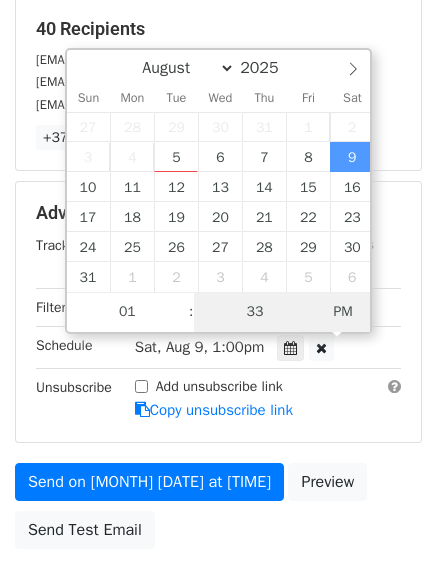 type on "2025-08-09 01:33" 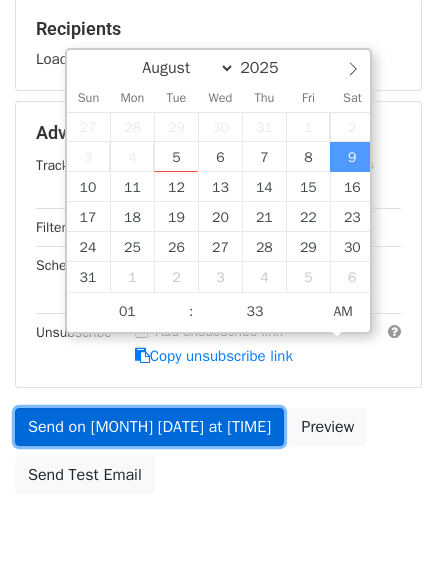 click on "Send on Aug 9 at 1:33am" at bounding box center (149, 427) 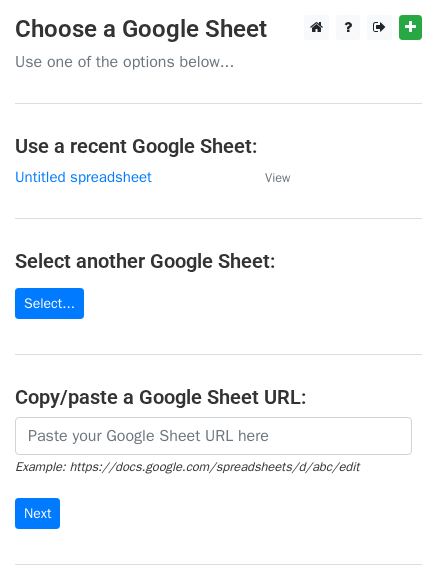 scroll, scrollTop: 0, scrollLeft: 0, axis: both 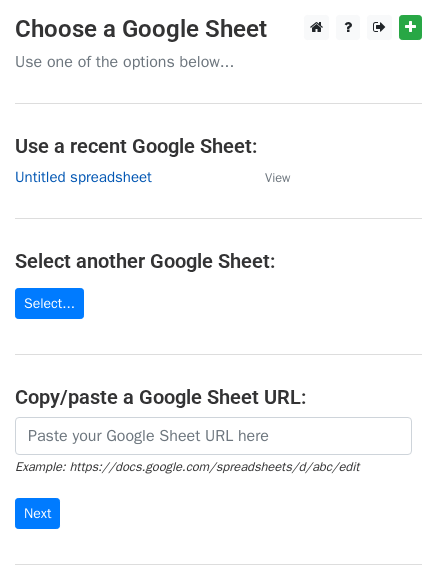click on "Untitled spreadsheet" at bounding box center [83, 177] 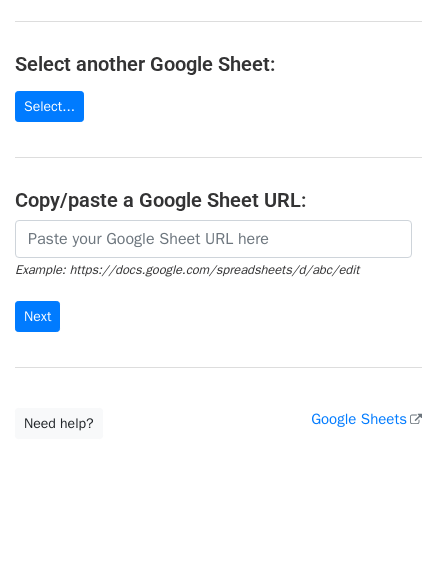 scroll, scrollTop: 212, scrollLeft: 0, axis: vertical 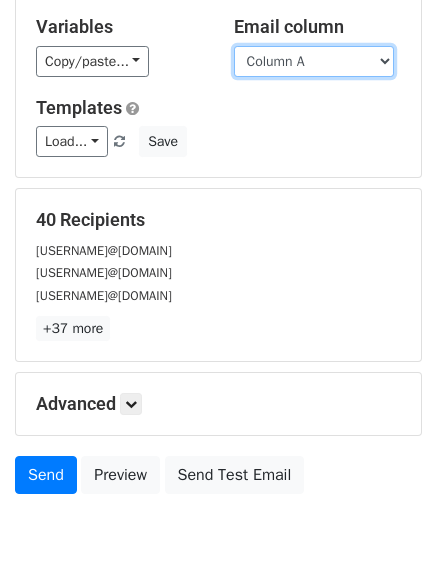 click on "Column A
Column B
Column C
Column D
Column E
Column F" at bounding box center [314, 61] 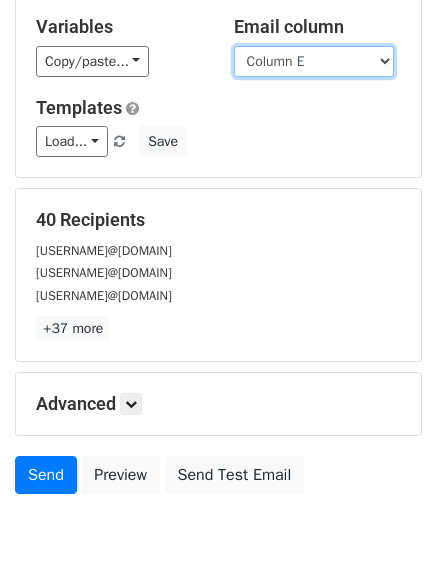 click on "Column A
Column B
Column C
Column D
Column E
Column F" at bounding box center (314, 61) 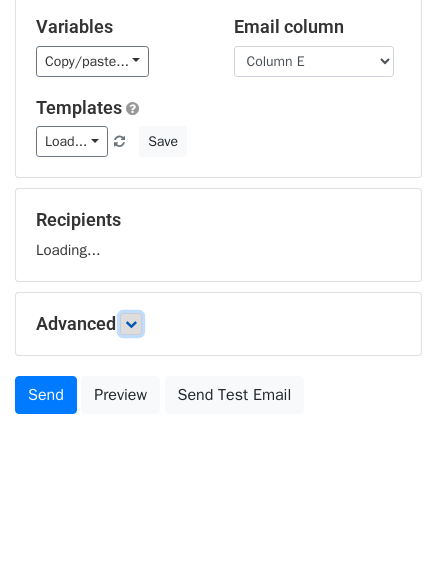 click at bounding box center (131, 324) 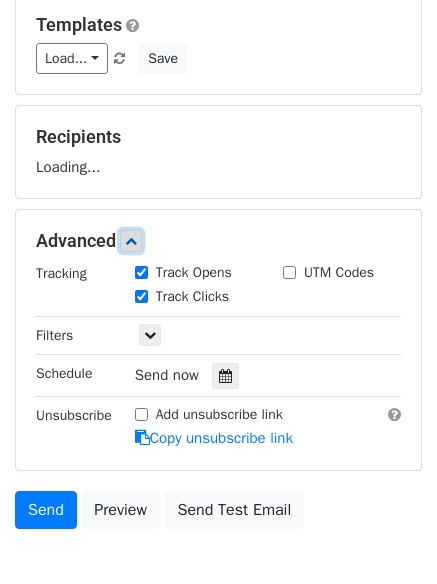 scroll, scrollTop: 226, scrollLeft: 0, axis: vertical 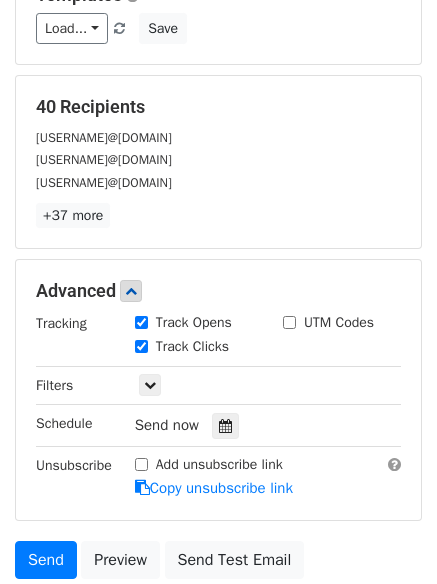 click on "Track Clicks" at bounding box center (194, 348) 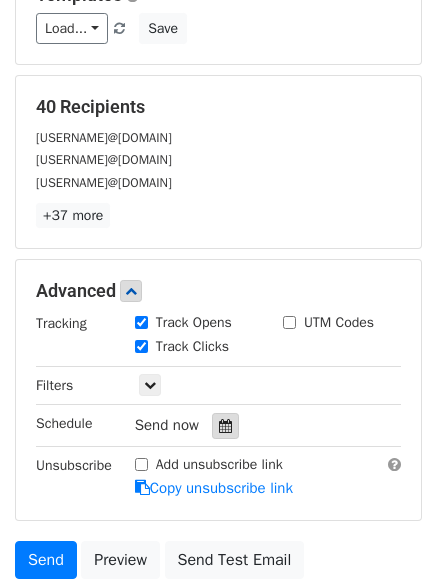 click at bounding box center [225, 426] 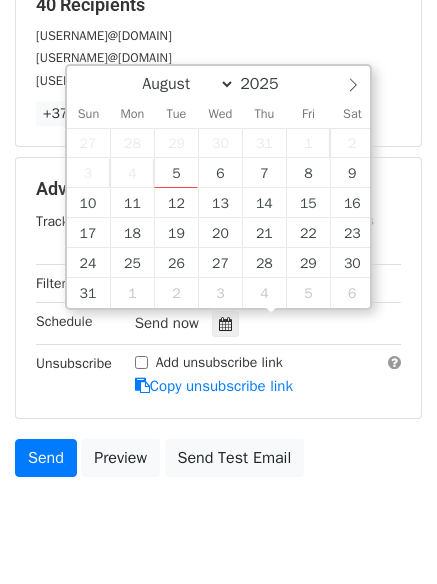 scroll, scrollTop: 389, scrollLeft: 0, axis: vertical 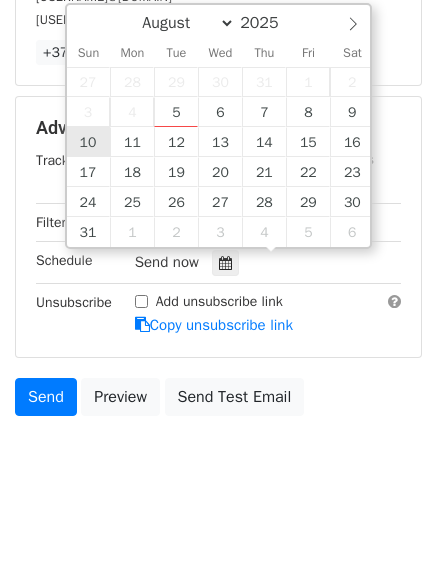 type on "[YEAR]-[MONTH]-[DAY] [TIME]" 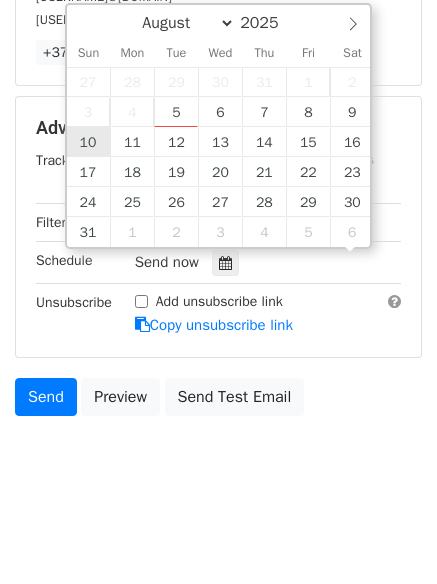 scroll, scrollTop: 1, scrollLeft: 0, axis: vertical 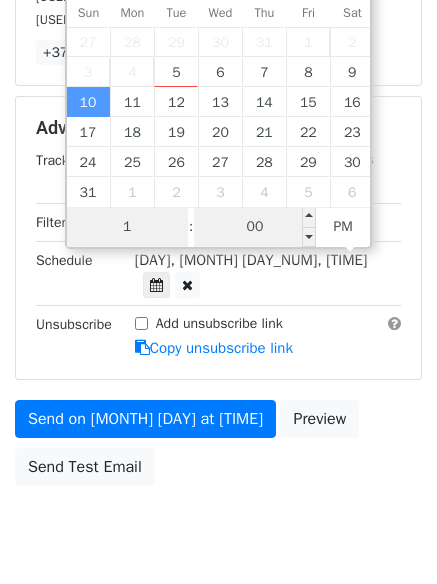 type on "1" 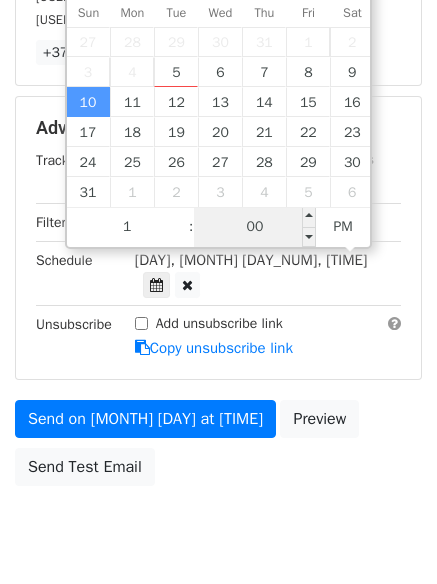 type on "[YEAR]-[MONTH]-[DAY] [TIME]" 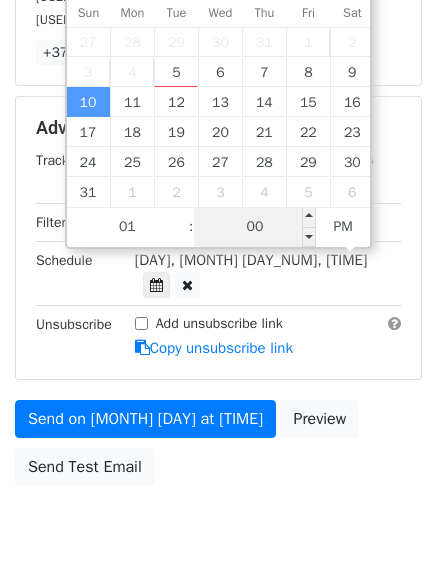 click on "00" at bounding box center (255, 227) 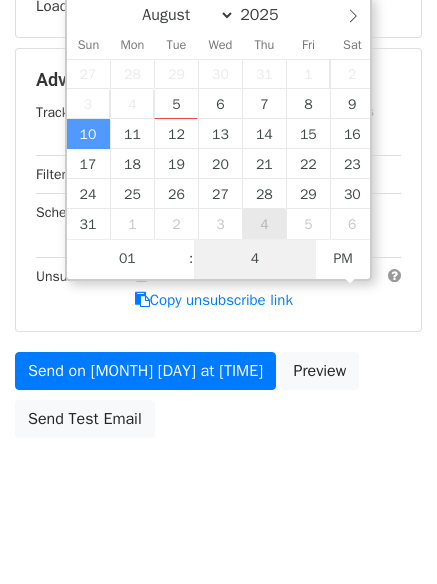 type on "44" 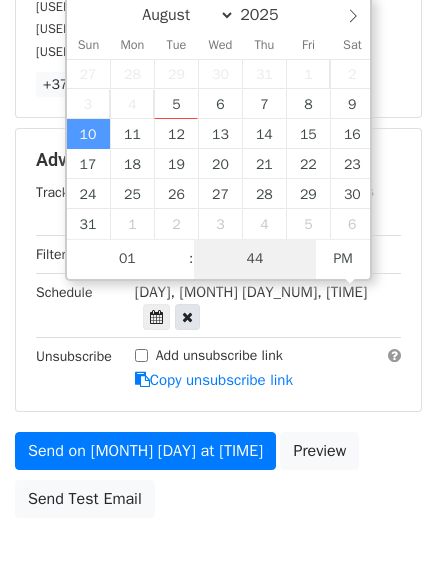 scroll, scrollTop: 389, scrollLeft: 0, axis: vertical 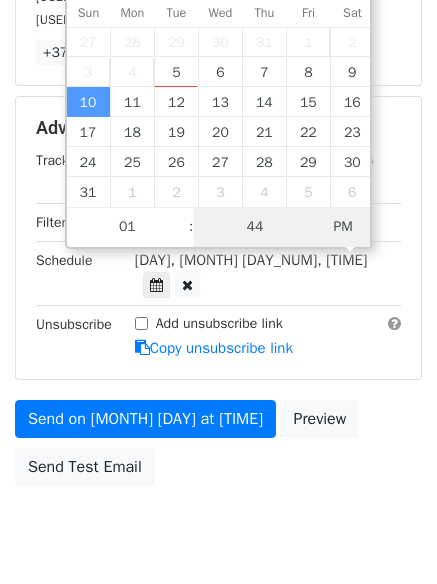 type on "[YEAR]-[MONTH]-[DAY] [TIME]" 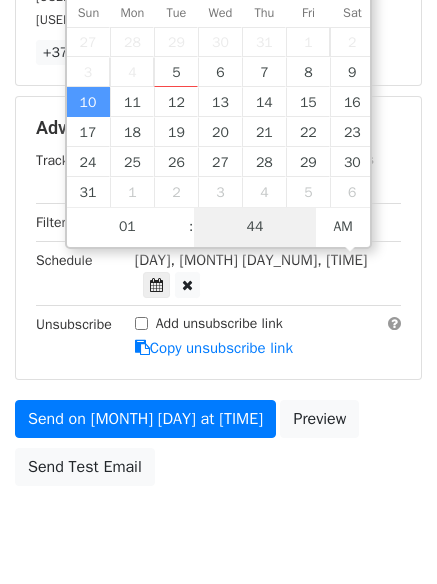 scroll, scrollTop: 357, scrollLeft: 0, axis: vertical 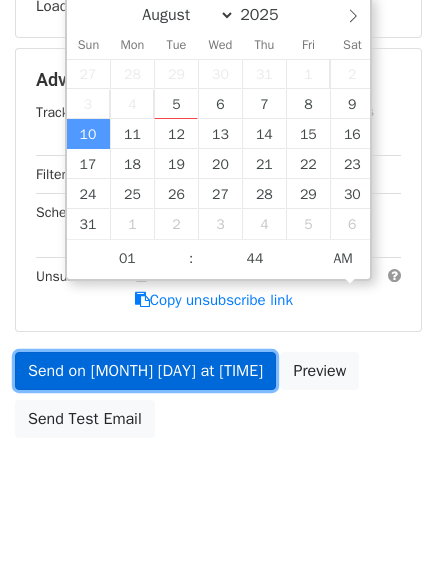click on "Send on [MONTH] [DAY] at [TIME]" at bounding box center (145, 371) 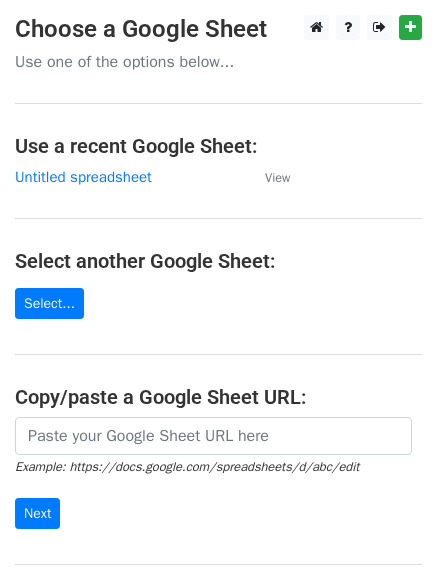 scroll, scrollTop: 0, scrollLeft: 0, axis: both 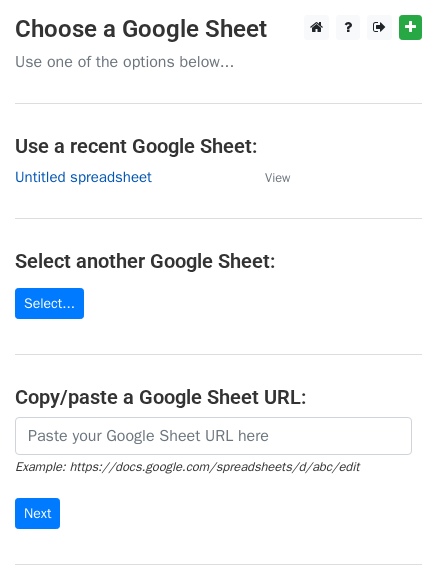 click on "Untitled spreadsheet" at bounding box center (83, 177) 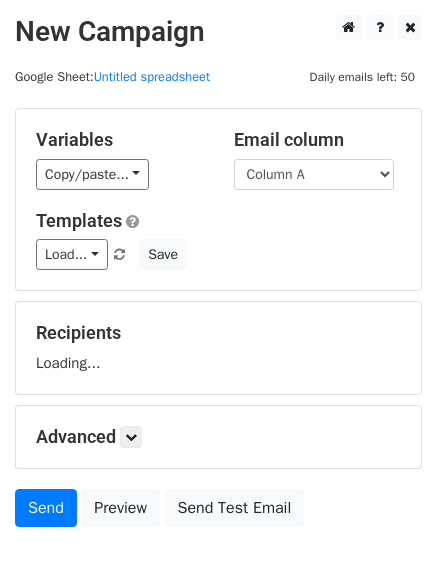 scroll, scrollTop: 0, scrollLeft: 0, axis: both 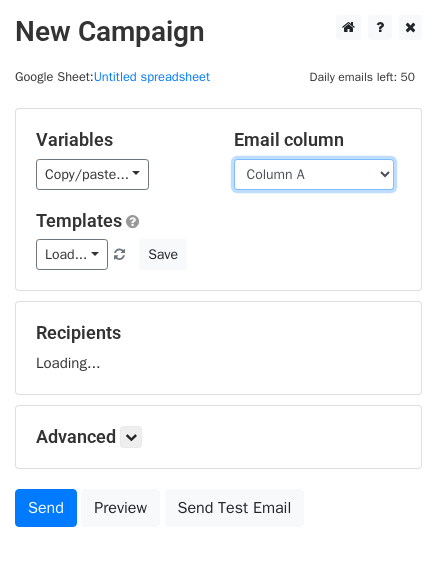 drag, startPoint x: 294, startPoint y: 168, endPoint x: 286, endPoint y: 213, distance: 45.705578 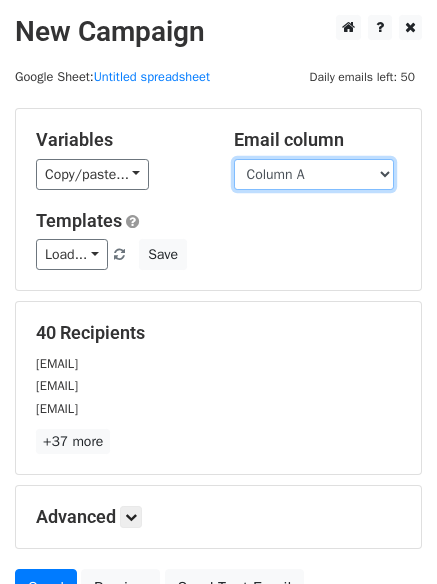 click on "Column A
Column B
Column C
Column D
Column E
Column F" at bounding box center (314, 174) 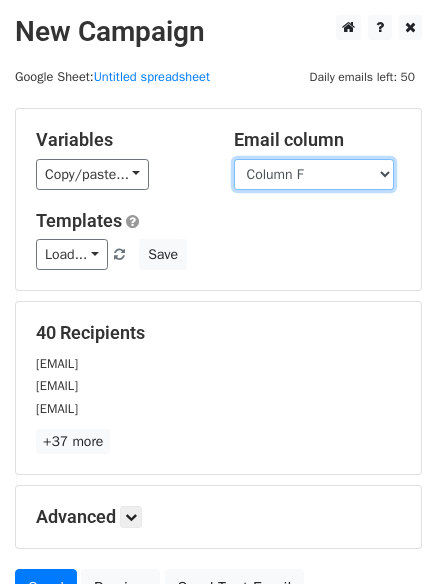 click on "Column A
Column B
Column C
Column D
Column E
Column F" at bounding box center (314, 174) 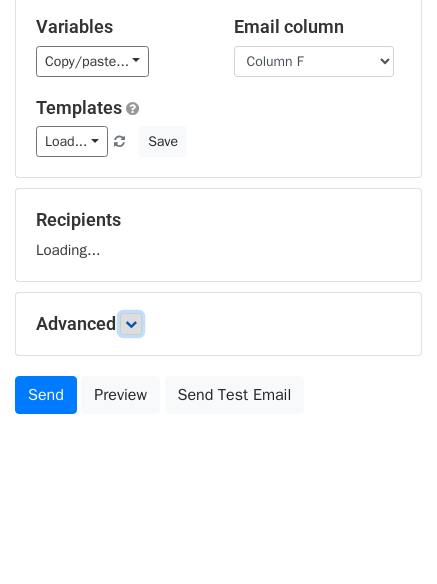 click at bounding box center (131, 324) 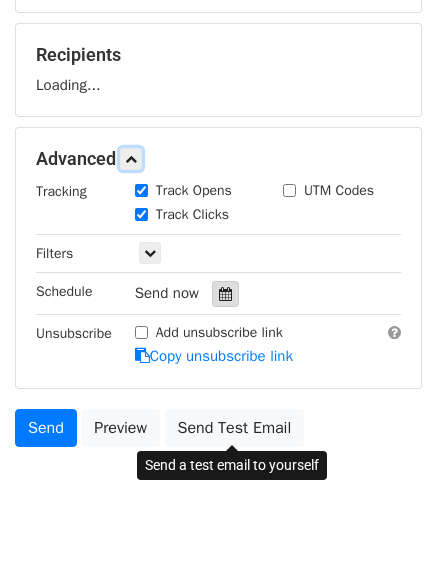 scroll, scrollTop: 280, scrollLeft: 0, axis: vertical 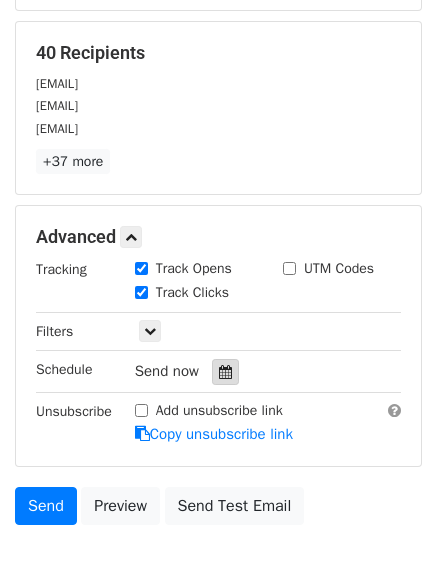 click at bounding box center (225, 372) 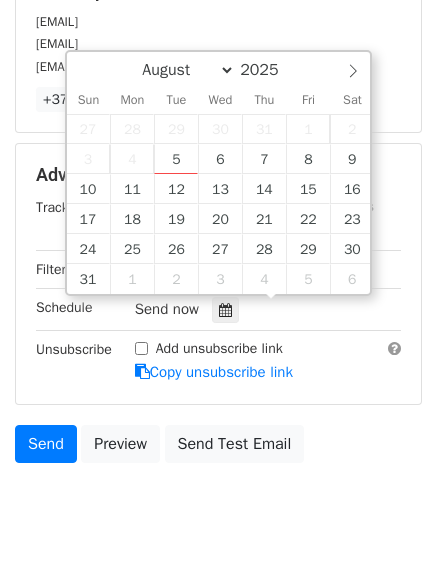 scroll, scrollTop: 389, scrollLeft: 0, axis: vertical 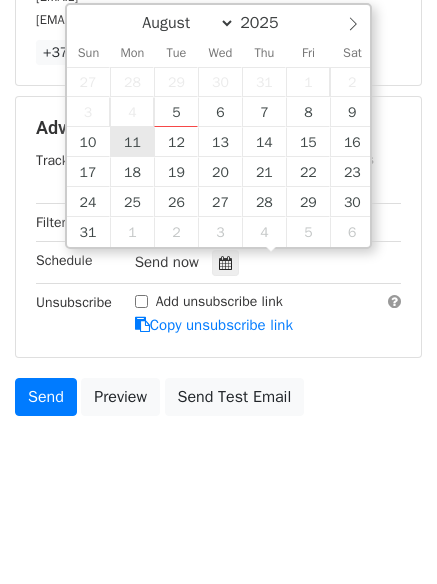 type on "2025-08-11 12:00" 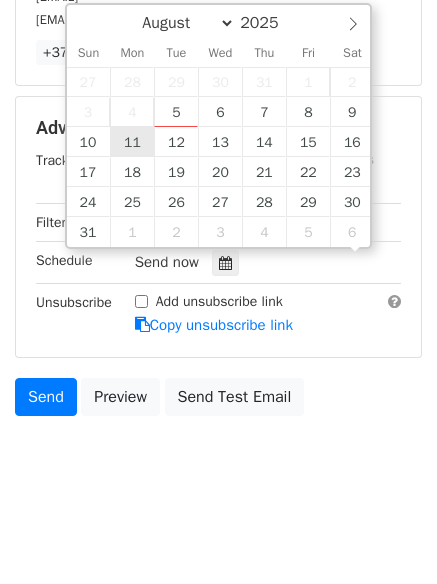 scroll, scrollTop: 1, scrollLeft: 0, axis: vertical 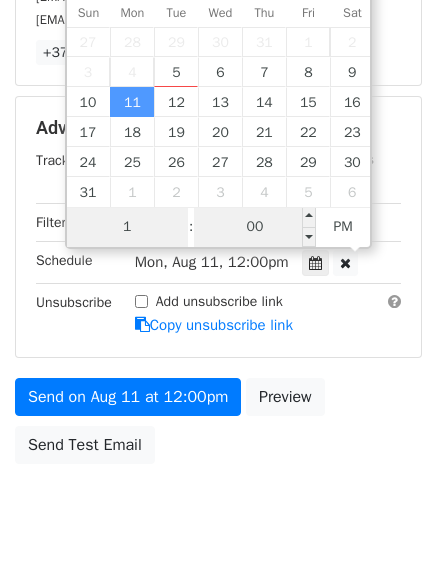 type on "1" 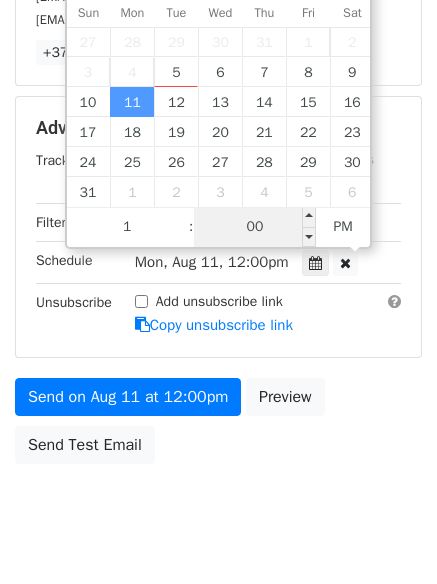type on "2025-08-11 13:00" 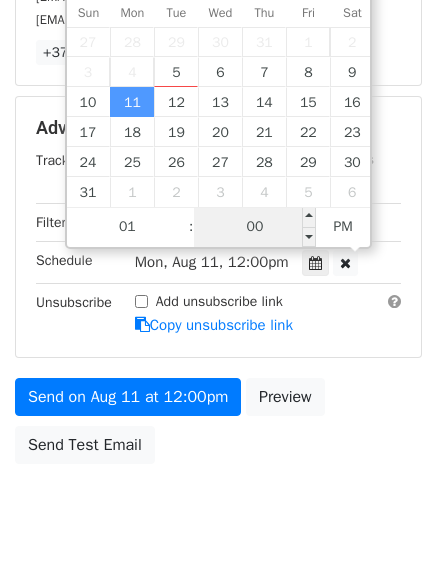 click on "00" at bounding box center [255, 227] 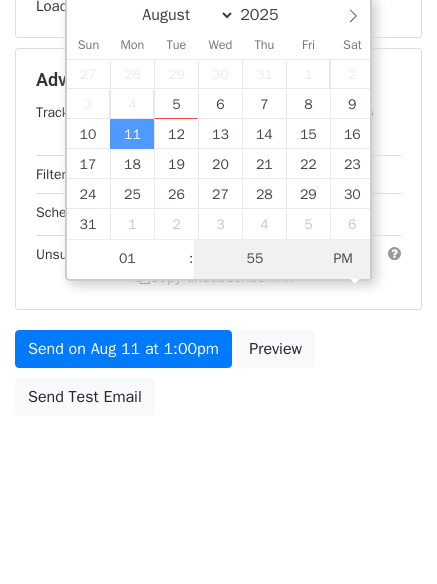 type on "55" 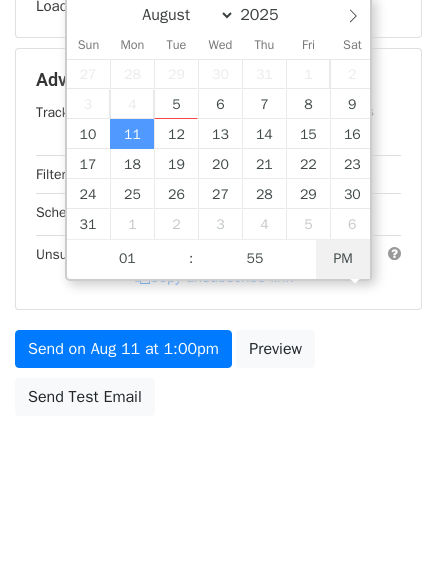 type on "2025-08-11 13:55" 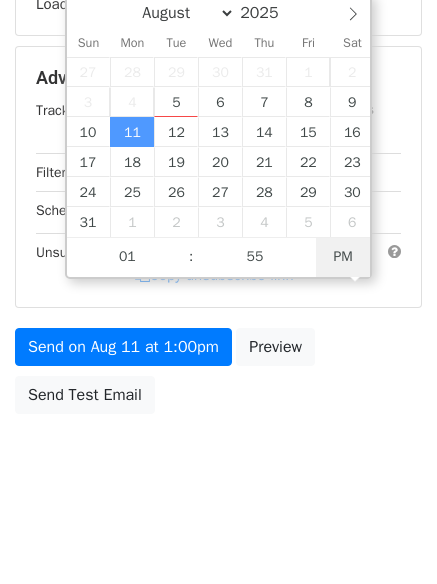 click at bounding box center (336, 213) 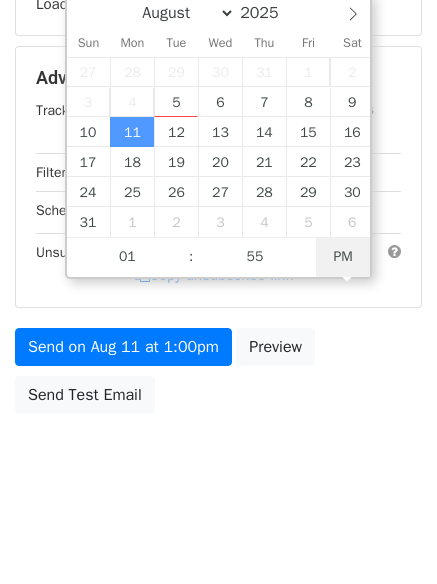 type 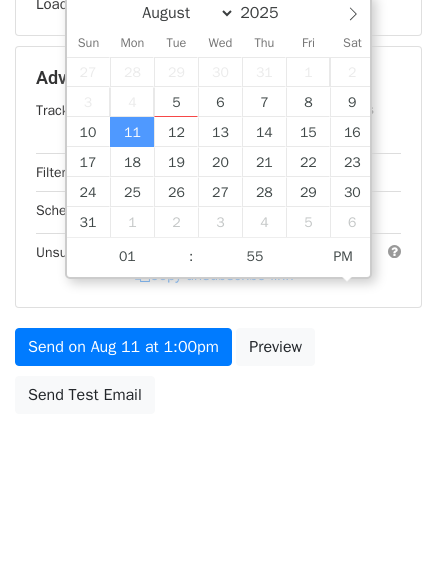 type on "12" 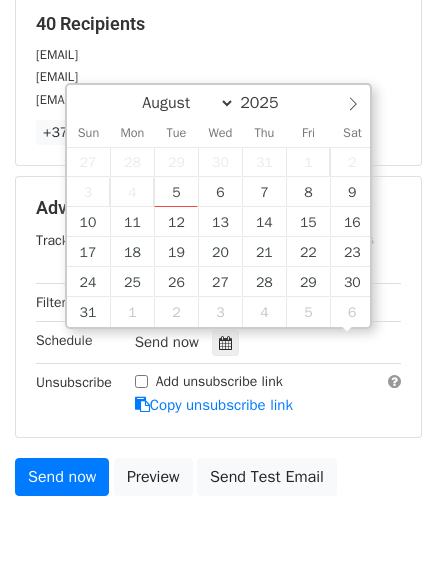 scroll, scrollTop: 389, scrollLeft: 0, axis: vertical 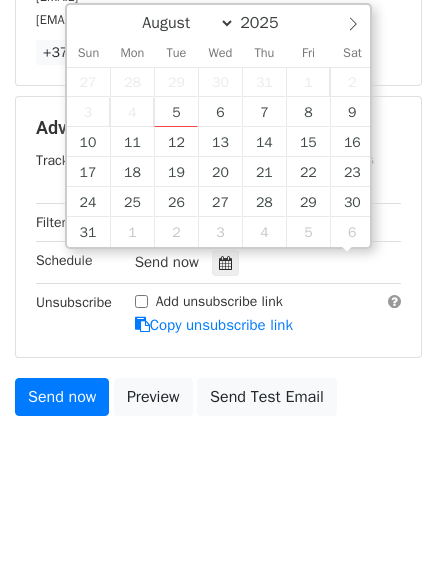 drag, startPoint x: 378, startPoint y: 389, endPoint x: 351, endPoint y: 372, distance: 31.906113 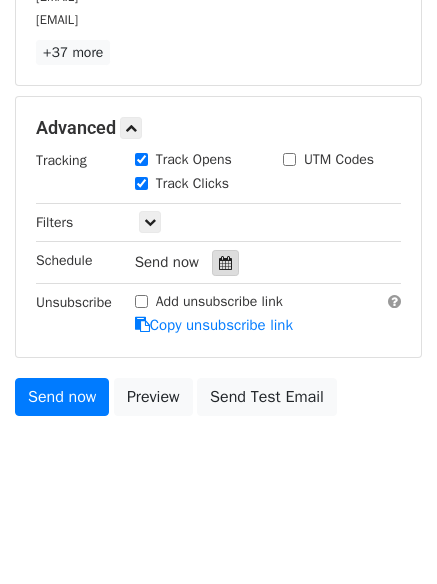 click at bounding box center [225, 263] 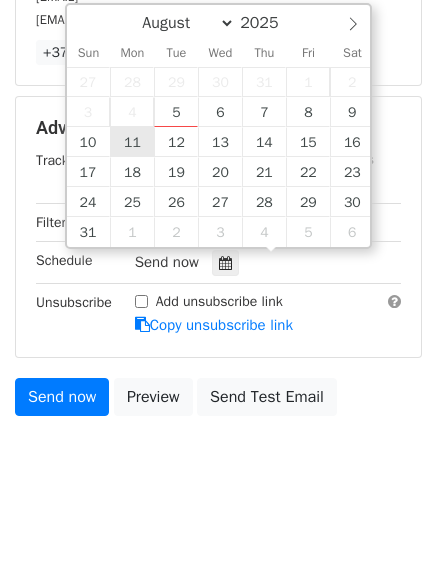type on "2025-08-11 12:57" 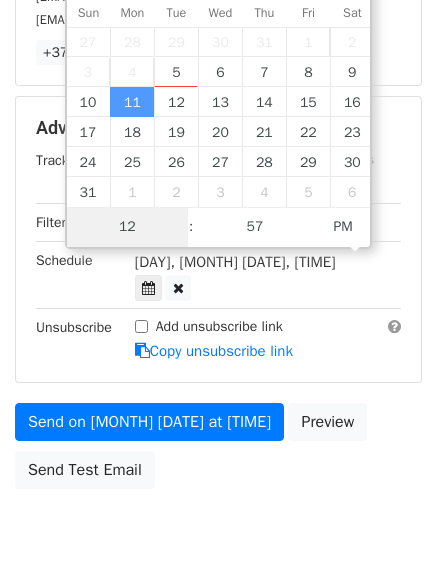 scroll, scrollTop: 1, scrollLeft: 0, axis: vertical 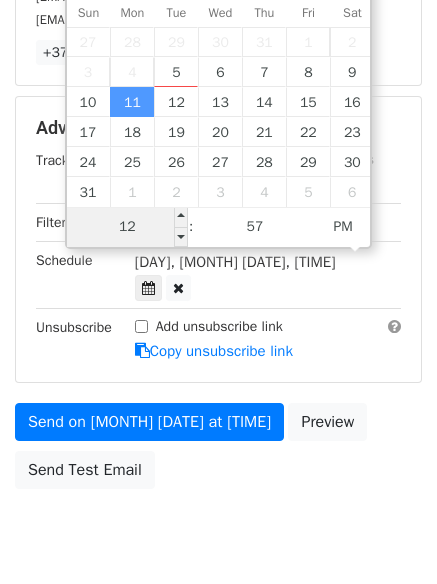 type on "1" 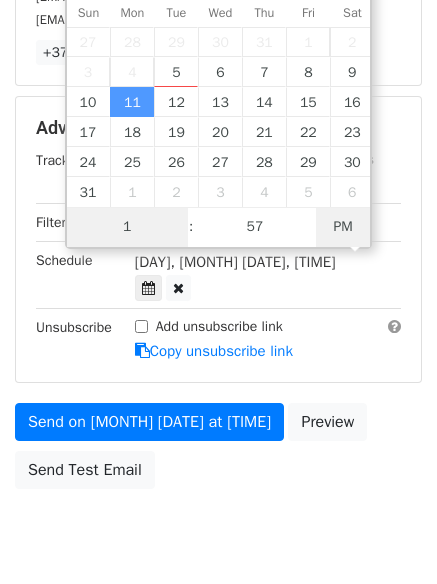 type on "2025-08-11 01:57" 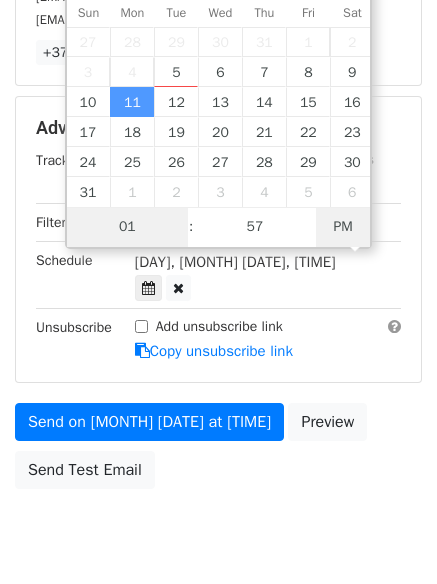 click on "PM" at bounding box center (343, 227) 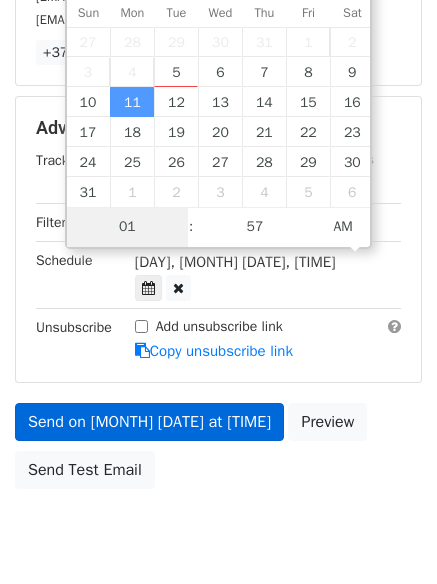 scroll, scrollTop: 357, scrollLeft: 0, axis: vertical 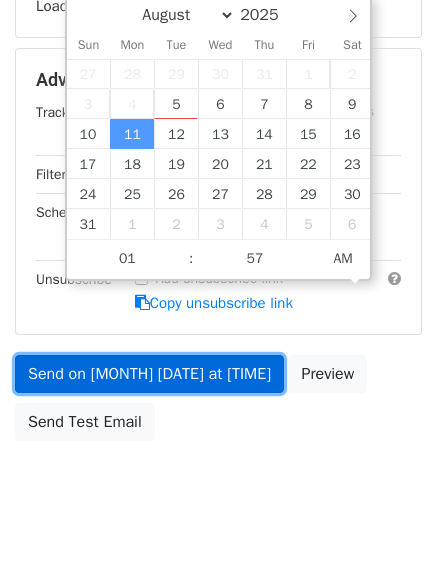 click on "Send on Aug 11 at 1:57am" at bounding box center (149, 374) 